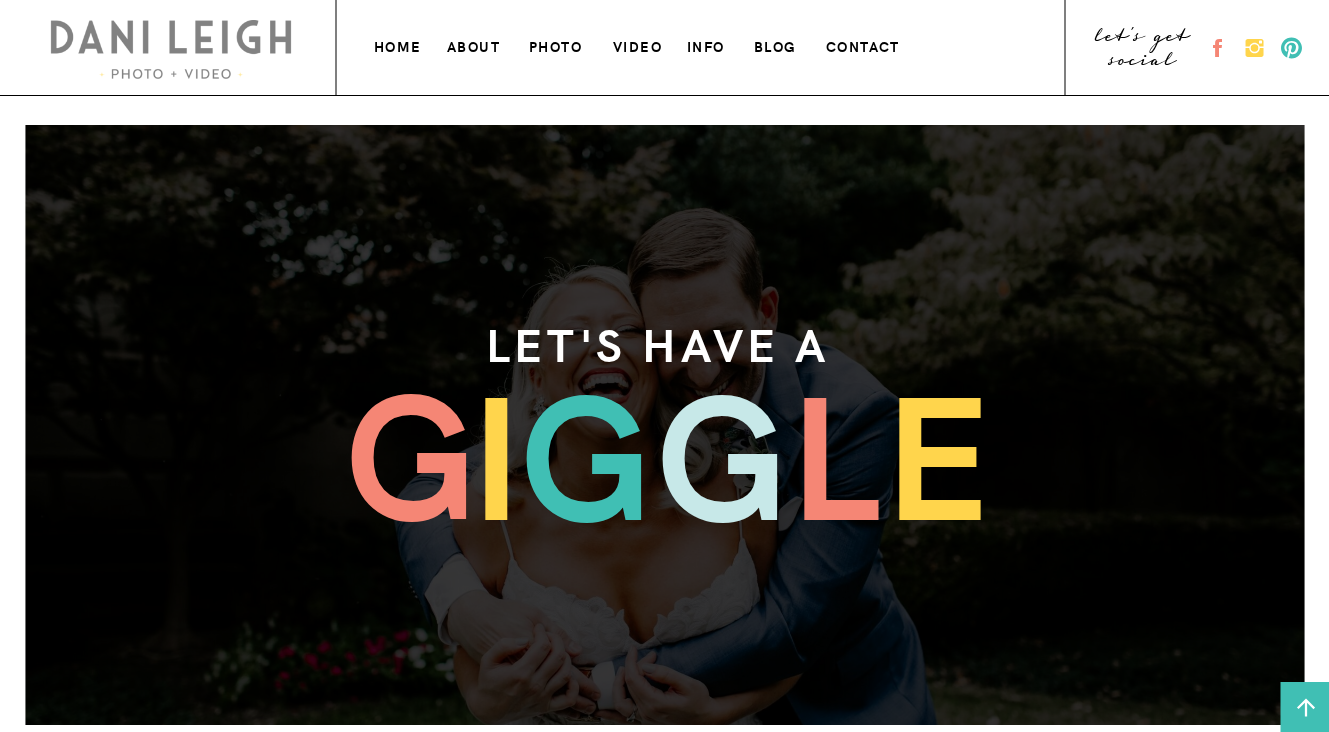 scroll, scrollTop: 0, scrollLeft: 0, axis: both 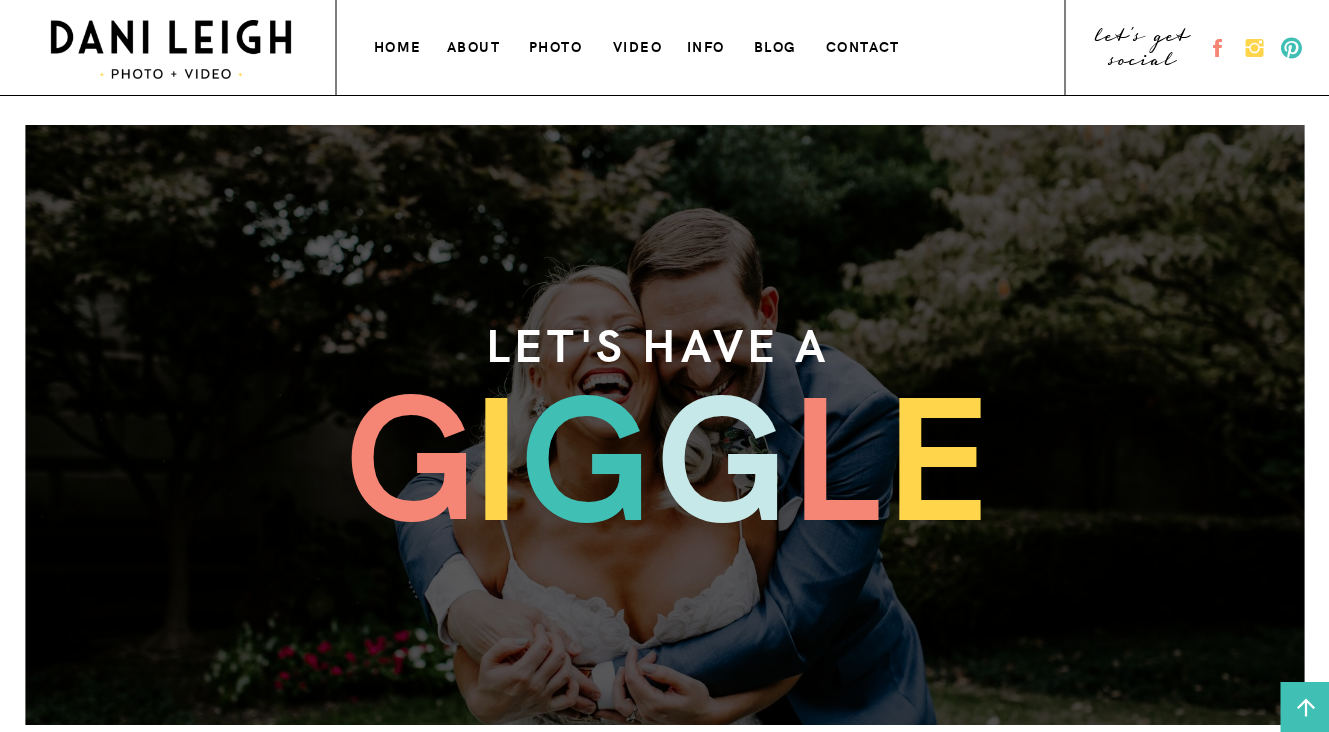 click on "VIDEO" at bounding box center [639, 44] 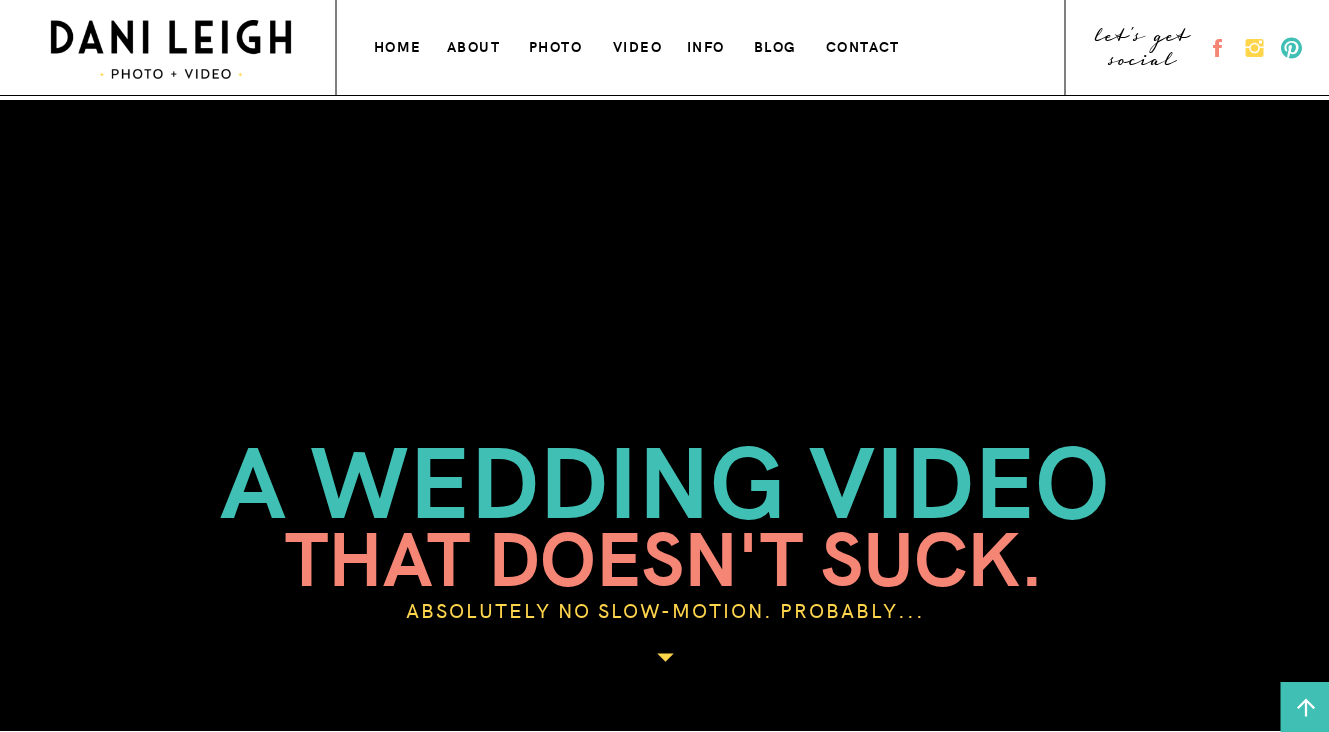 scroll, scrollTop: 0, scrollLeft: 0, axis: both 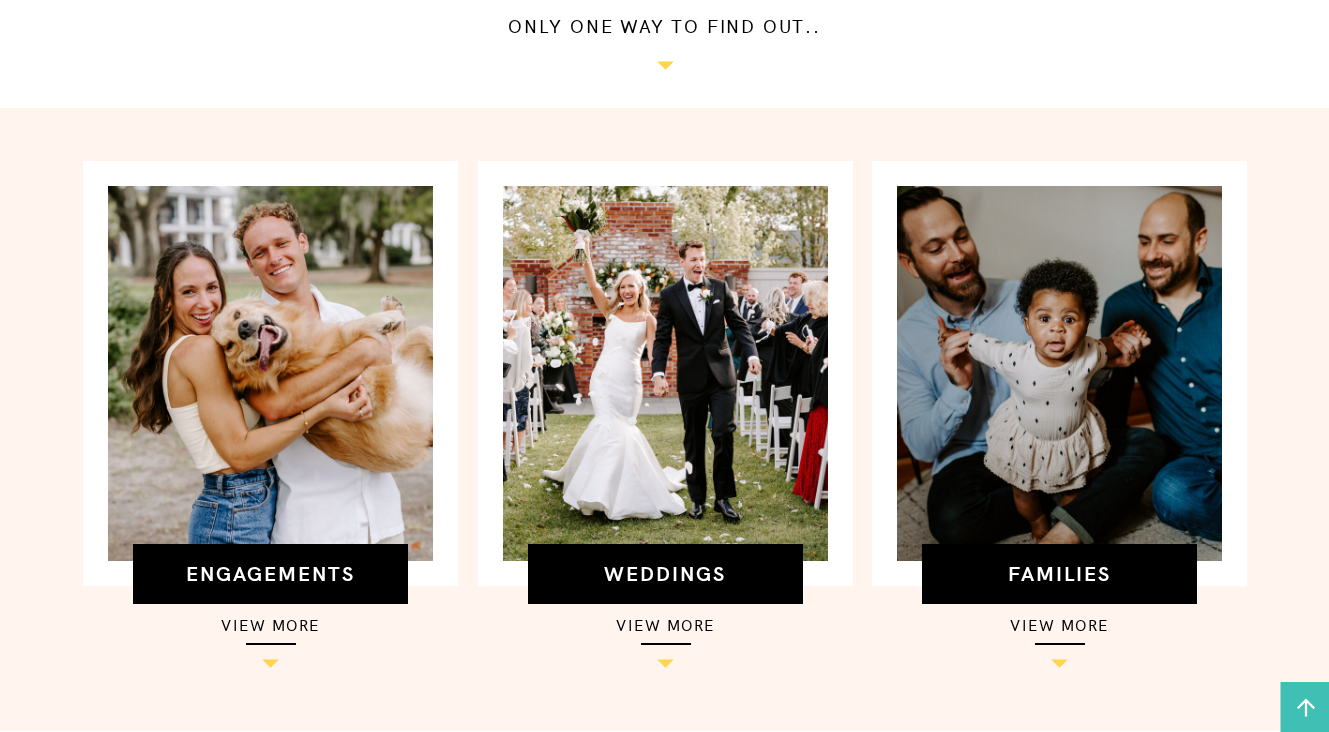 drag, startPoint x: 666, startPoint y: 392, endPoint x: 640, endPoint y: 551, distance: 161.11176 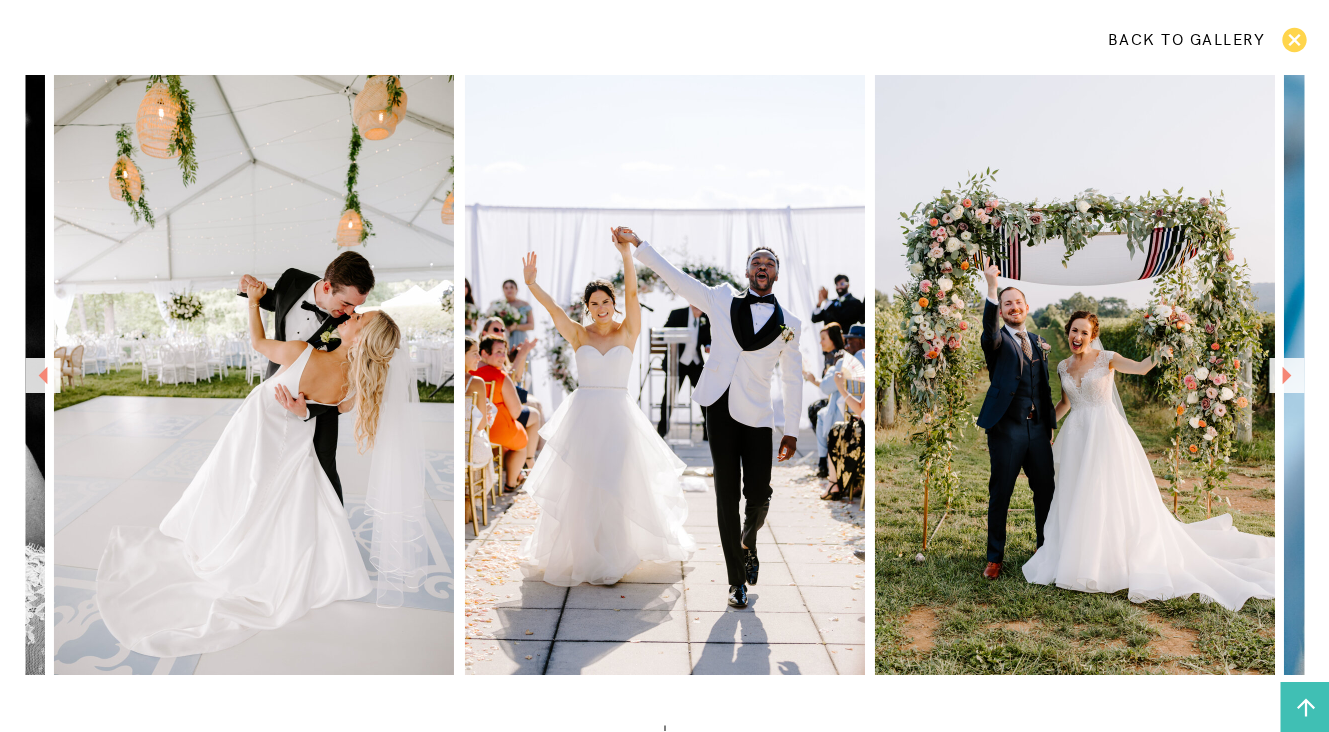 scroll, scrollTop: 1275, scrollLeft: 0, axis: vertical 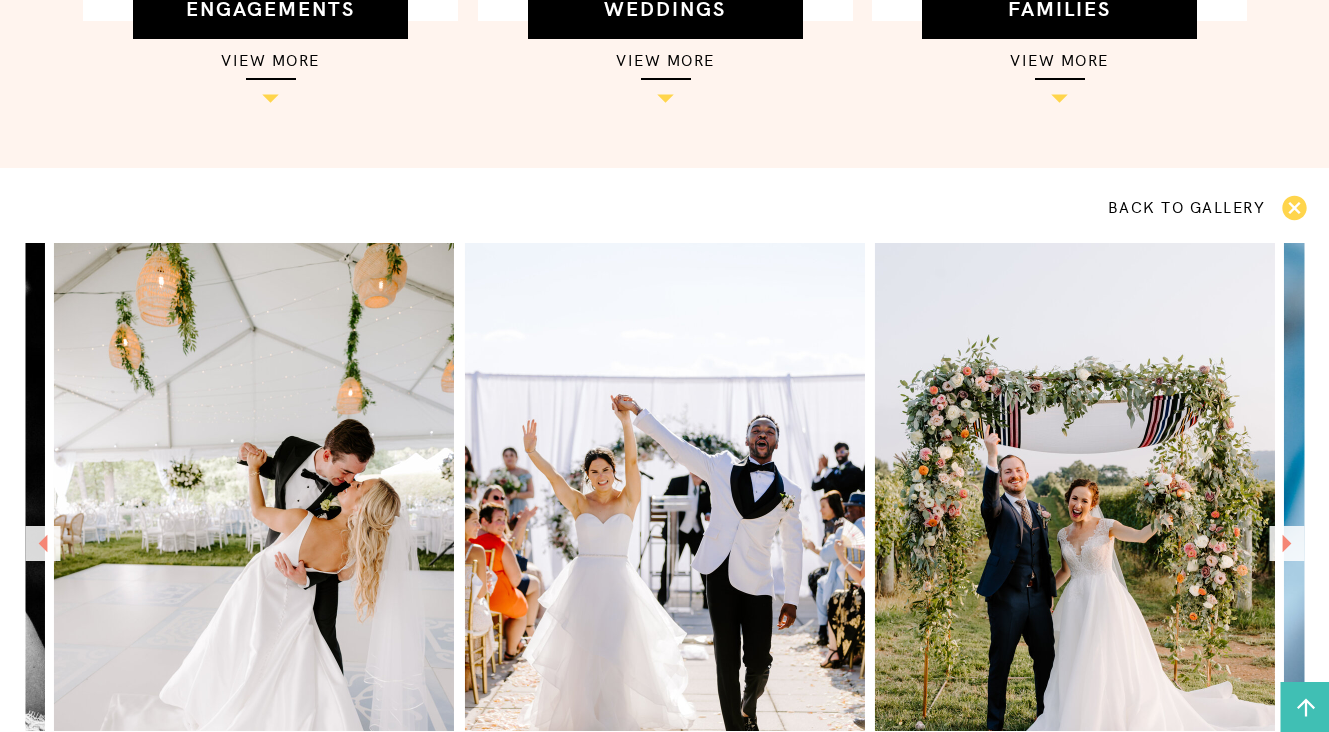 click 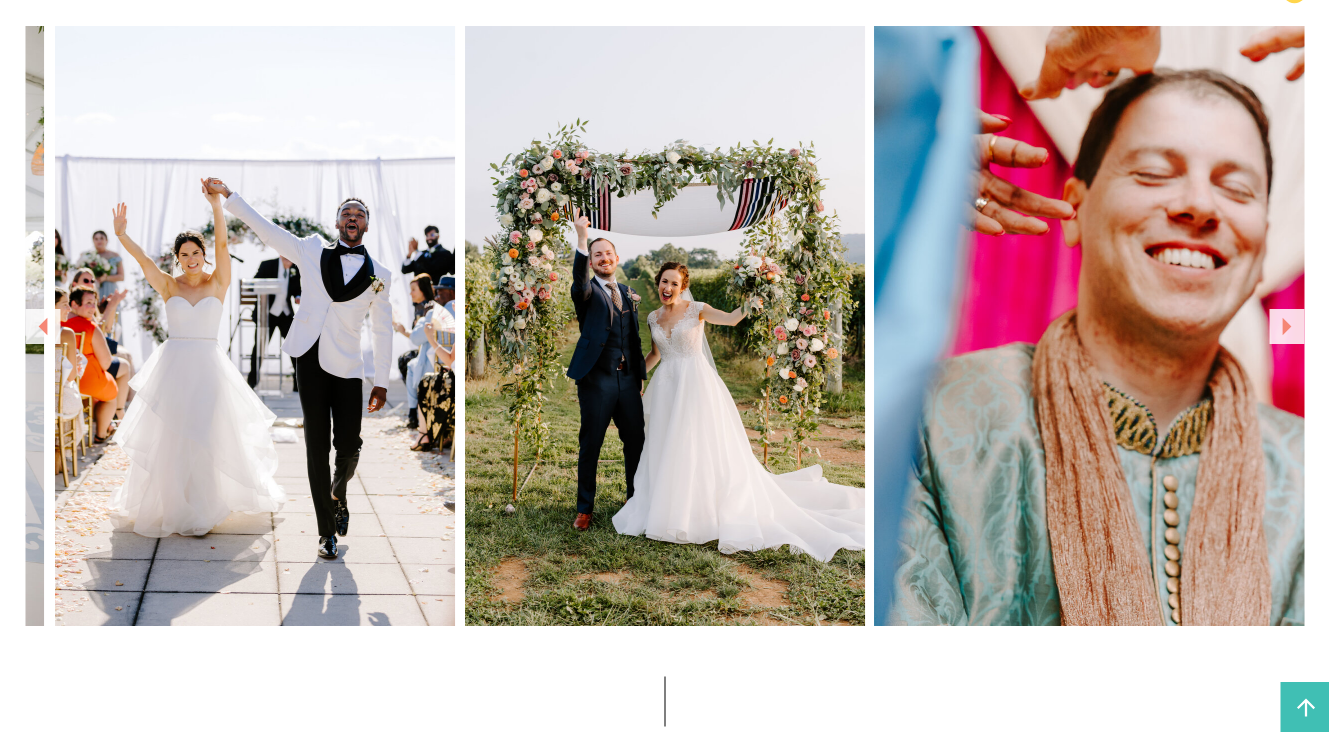 scroll, scrollTop: 1326, scrollLeft: 0, axis: vertical 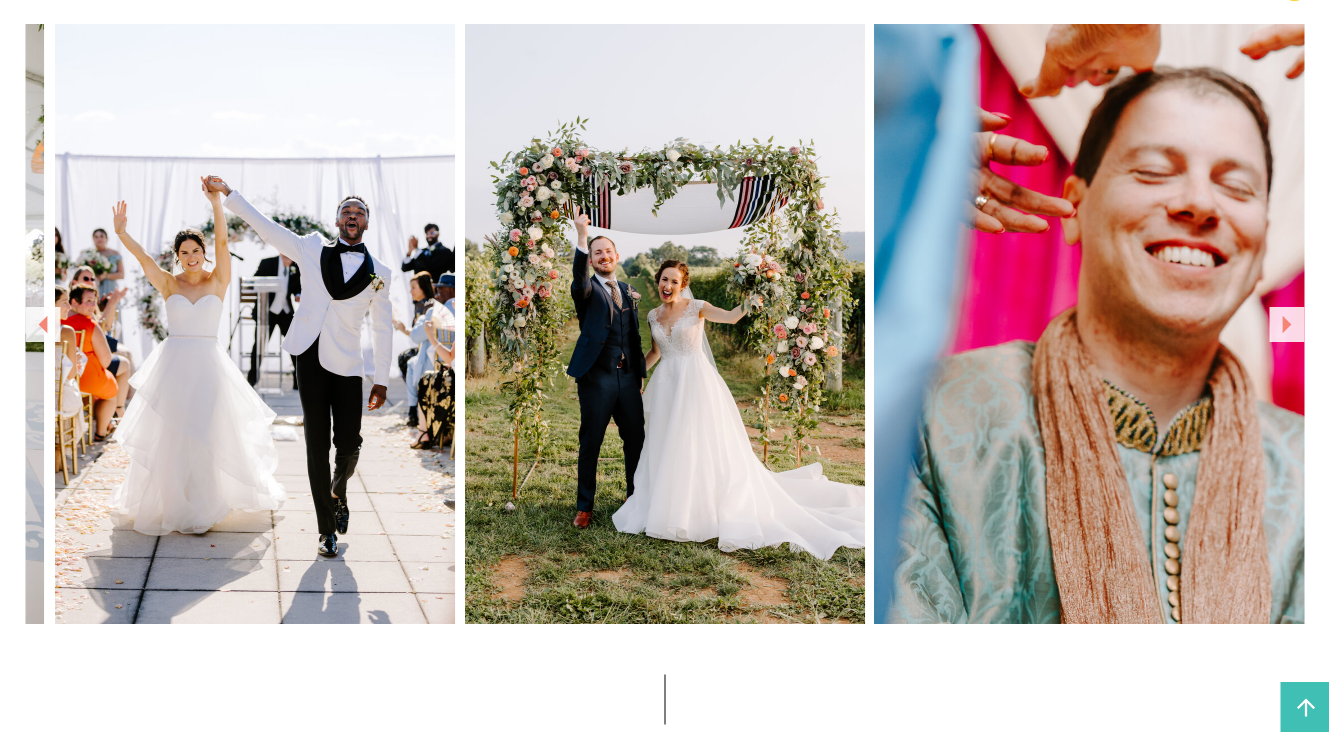 click 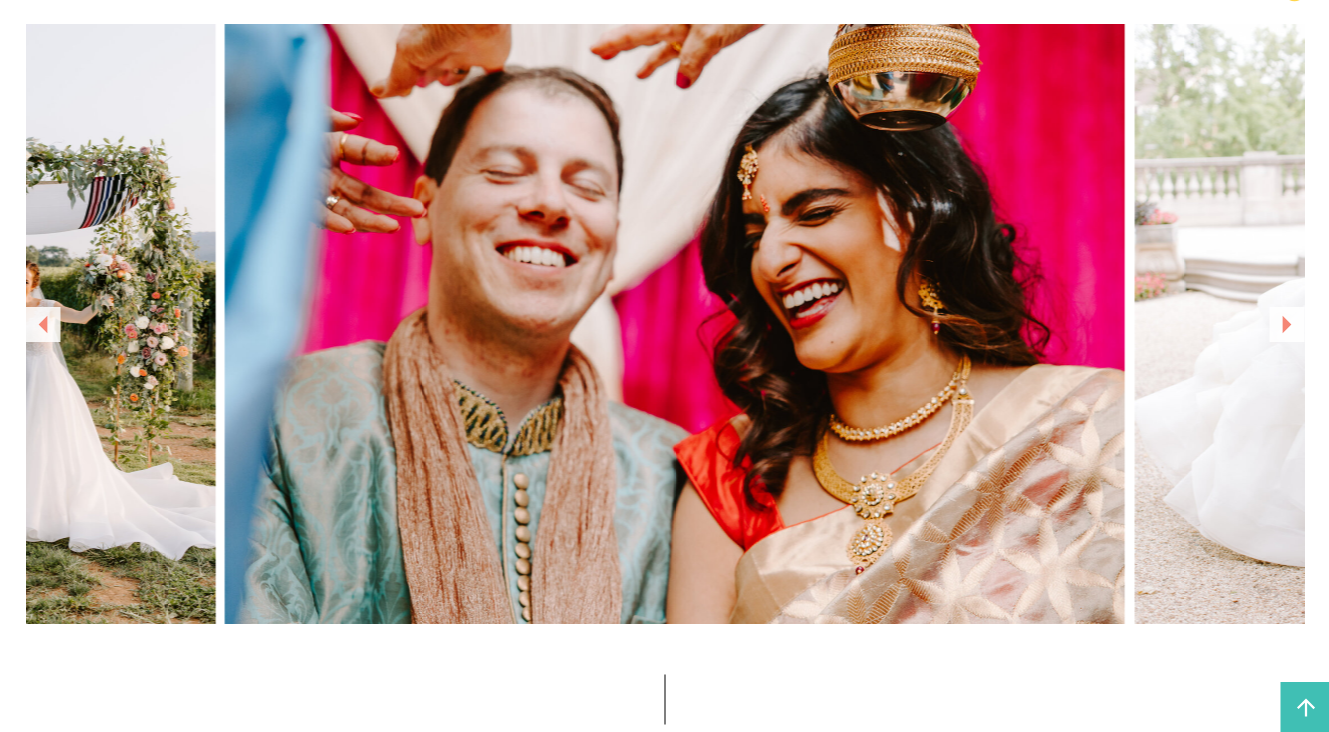 click 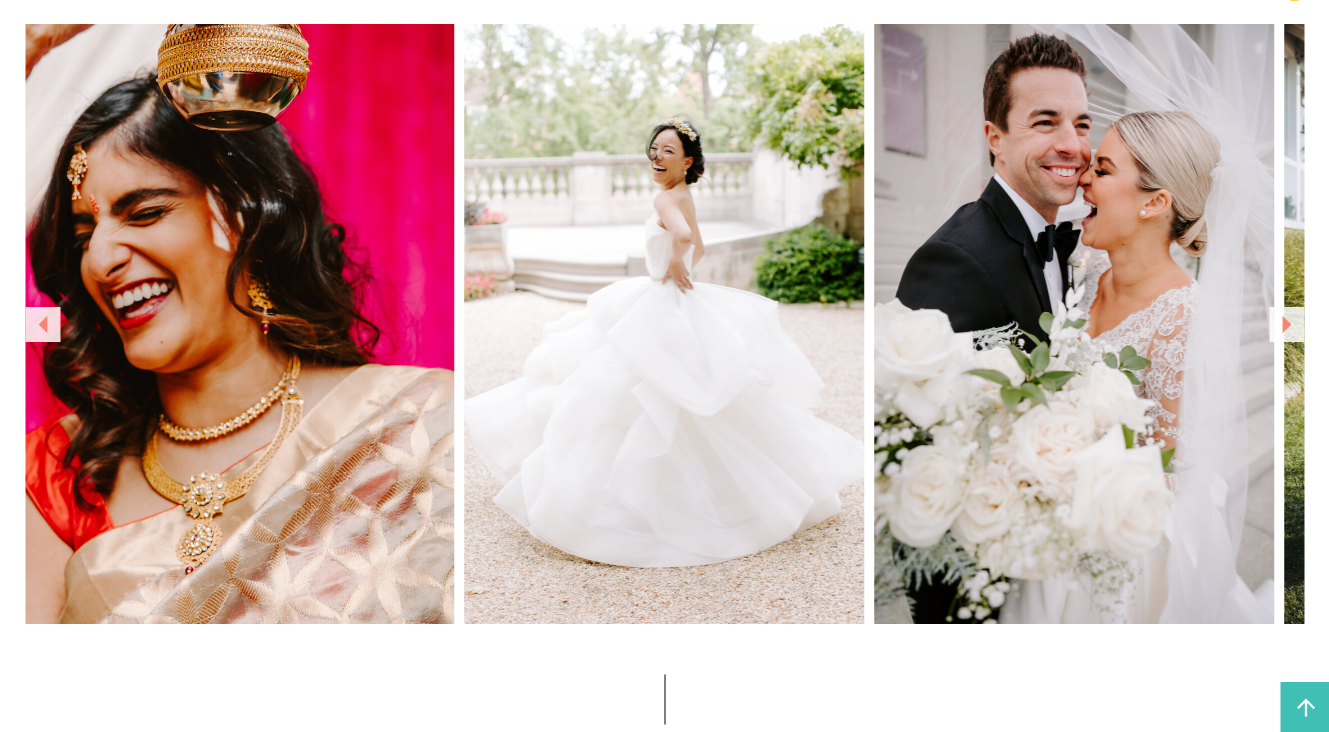 click 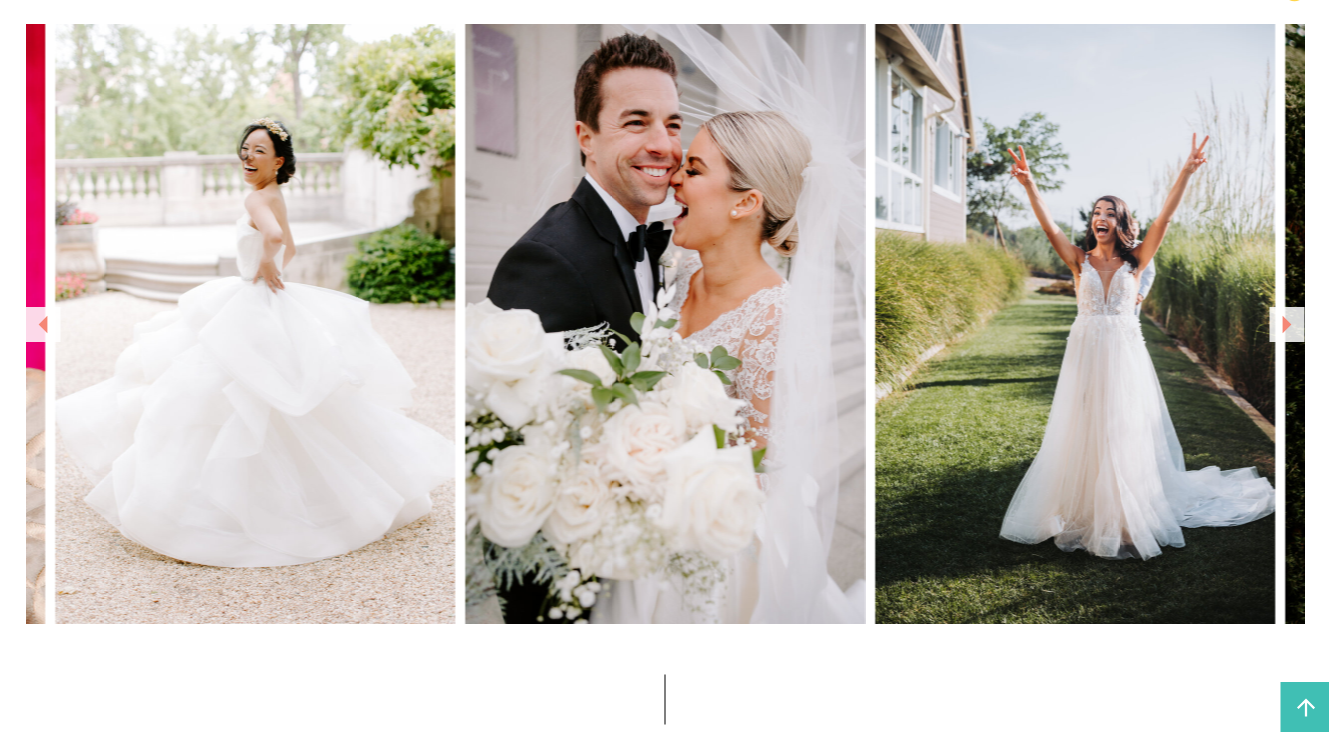 click 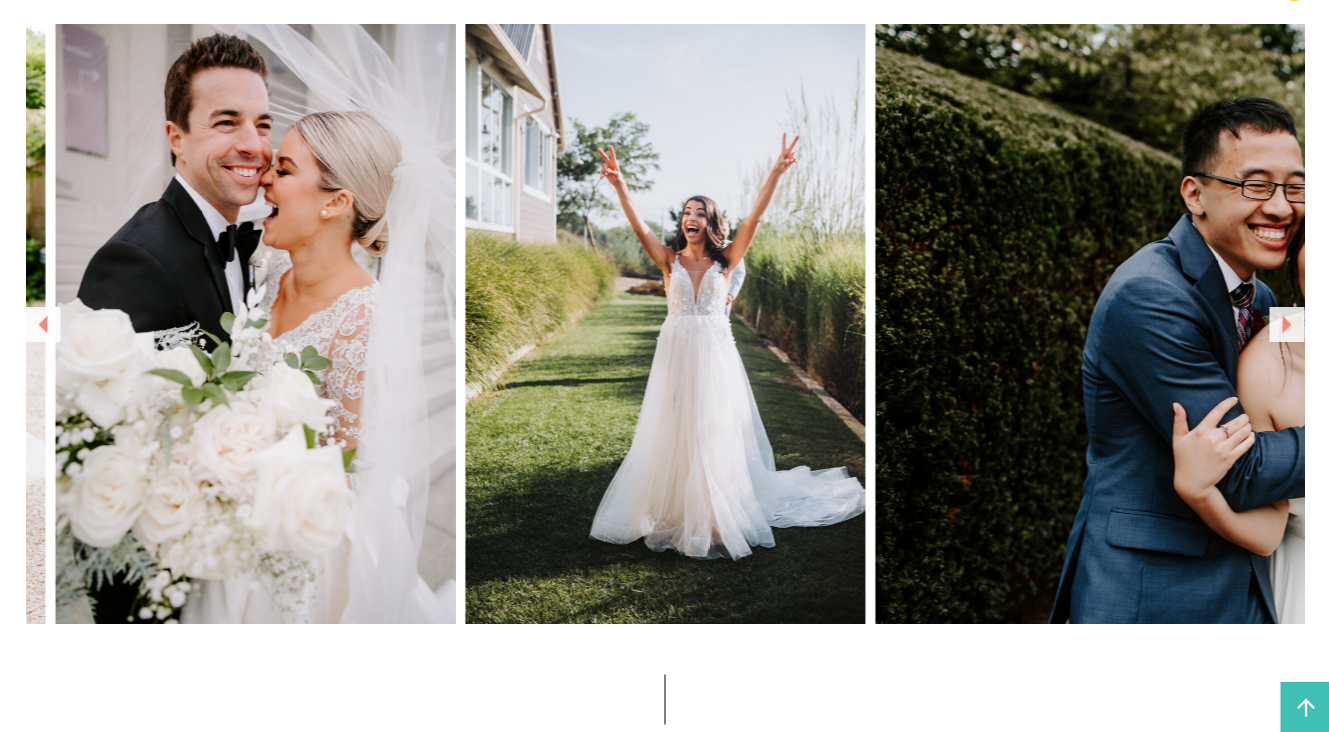 click 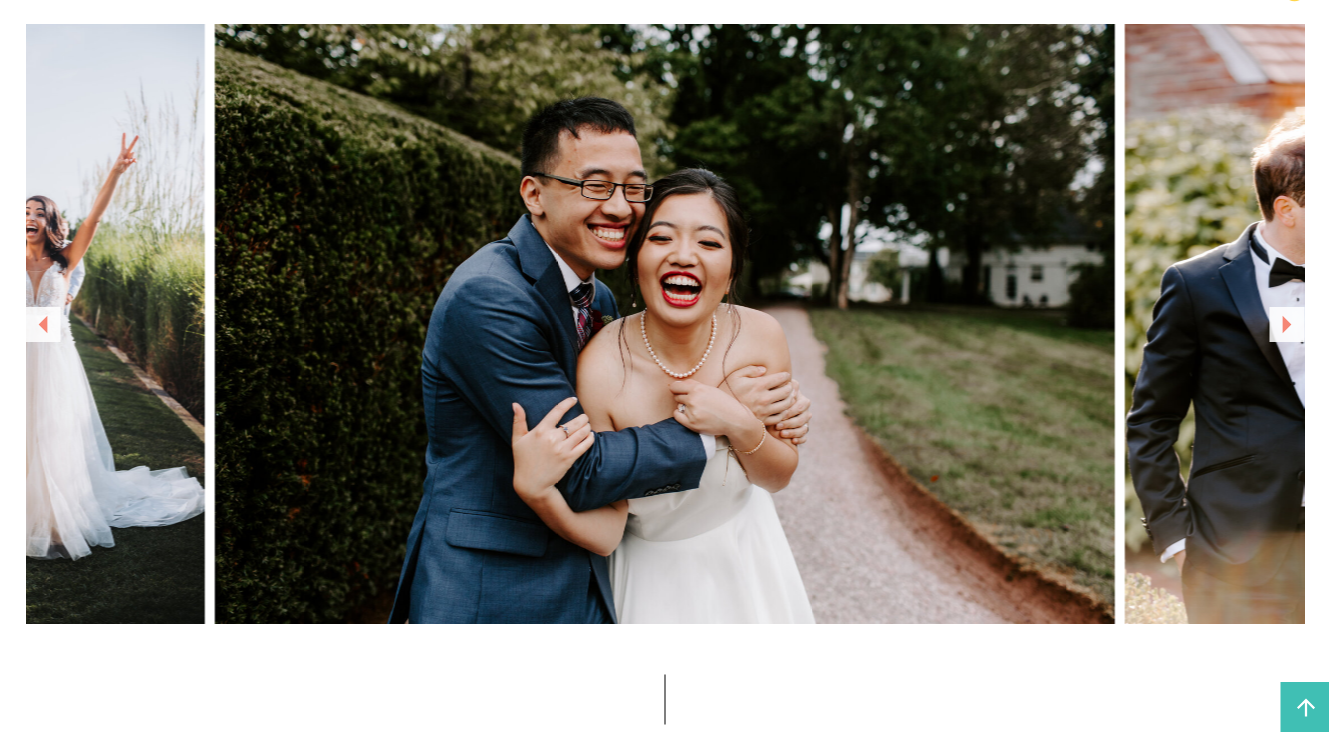 click 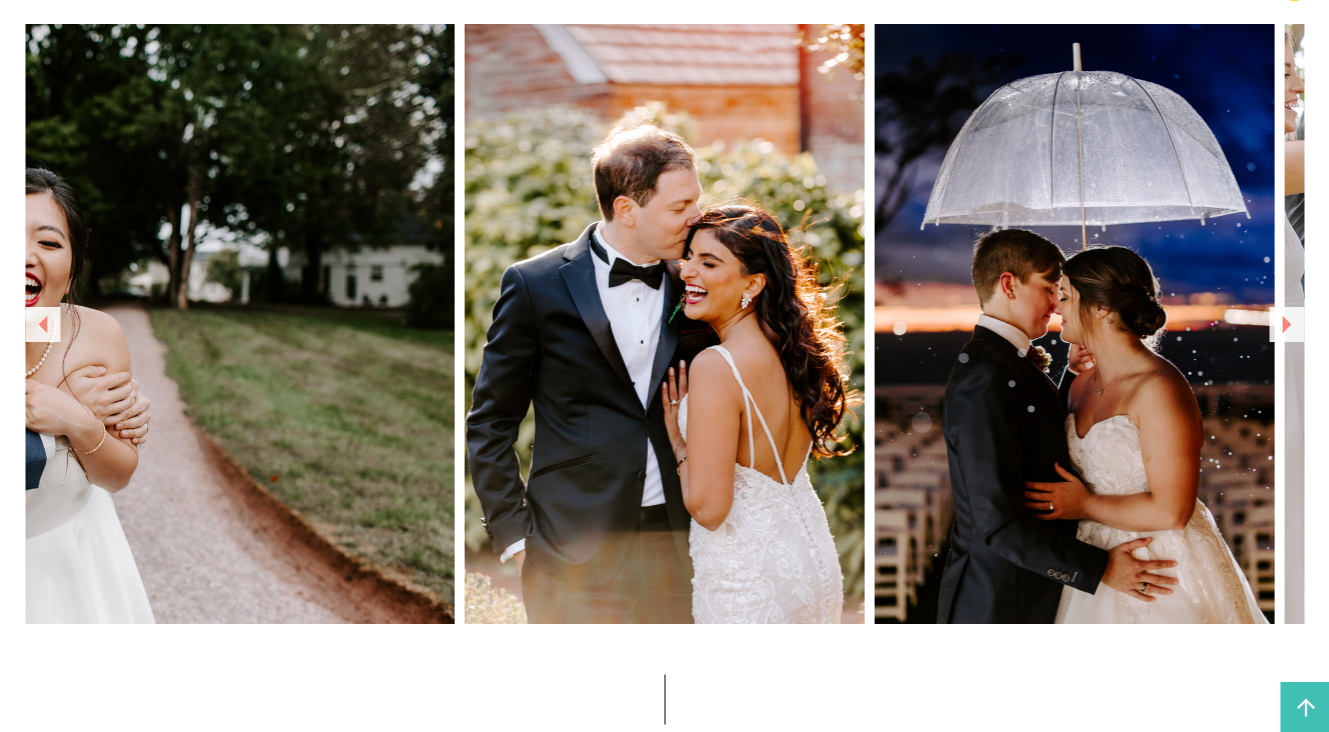 click 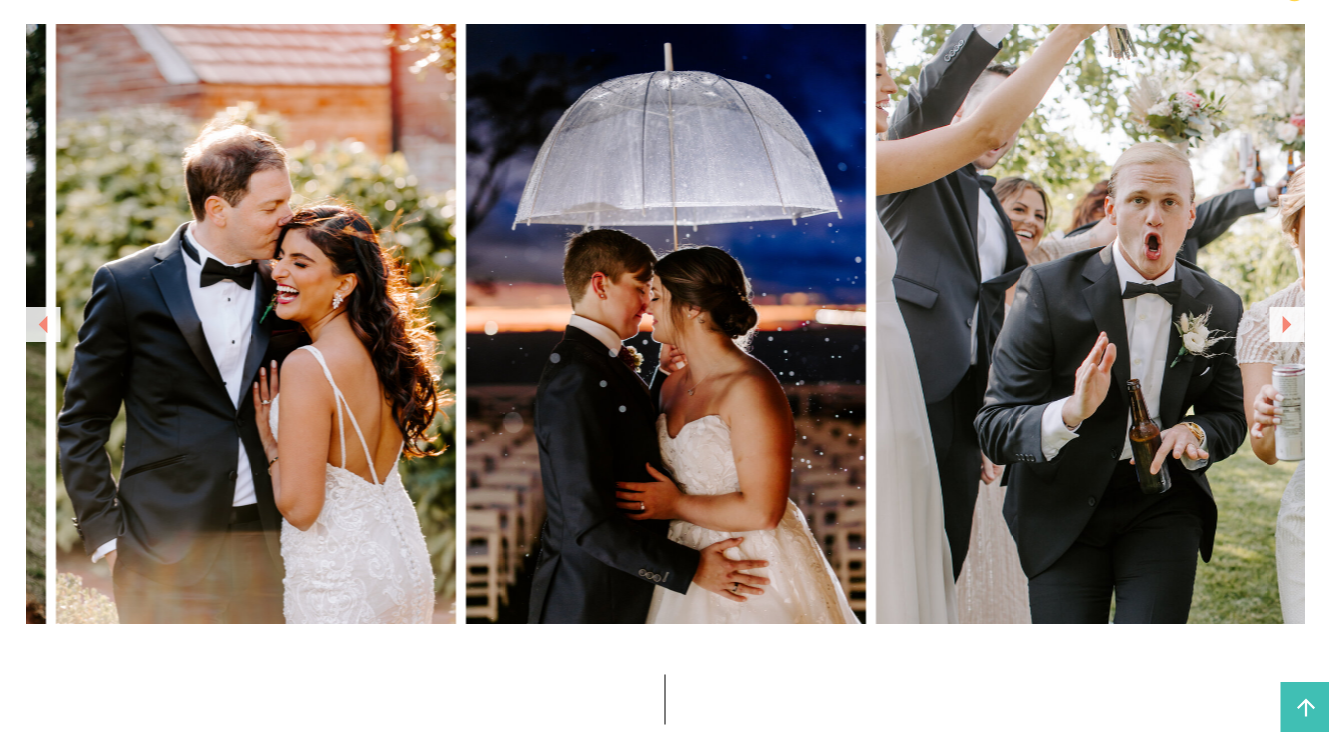 click 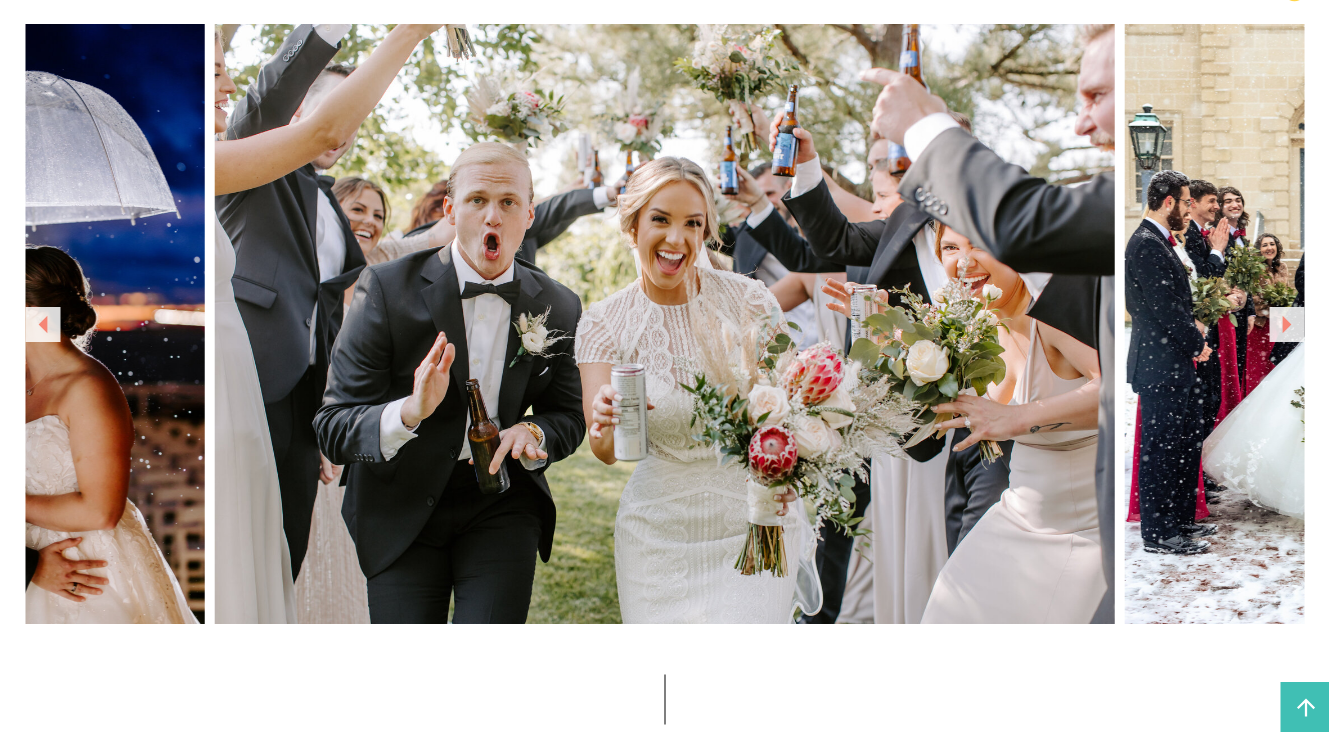 click 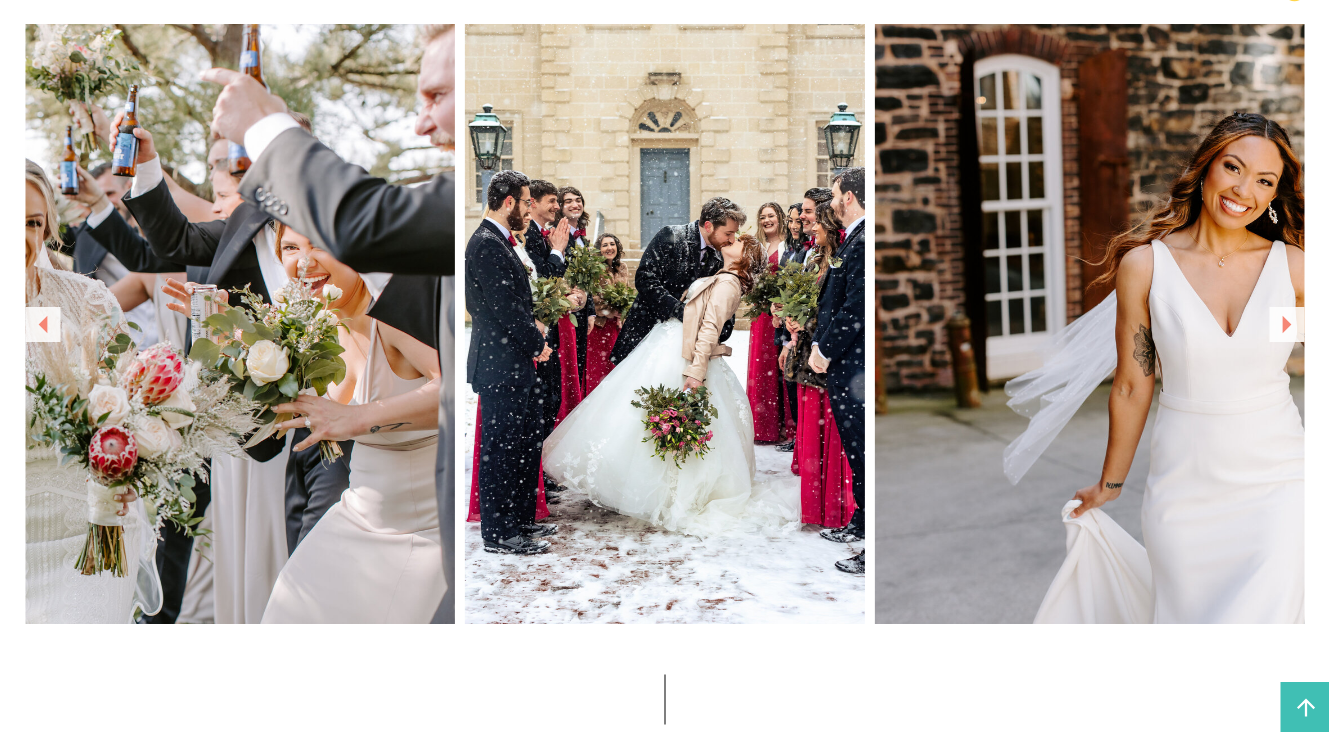 click 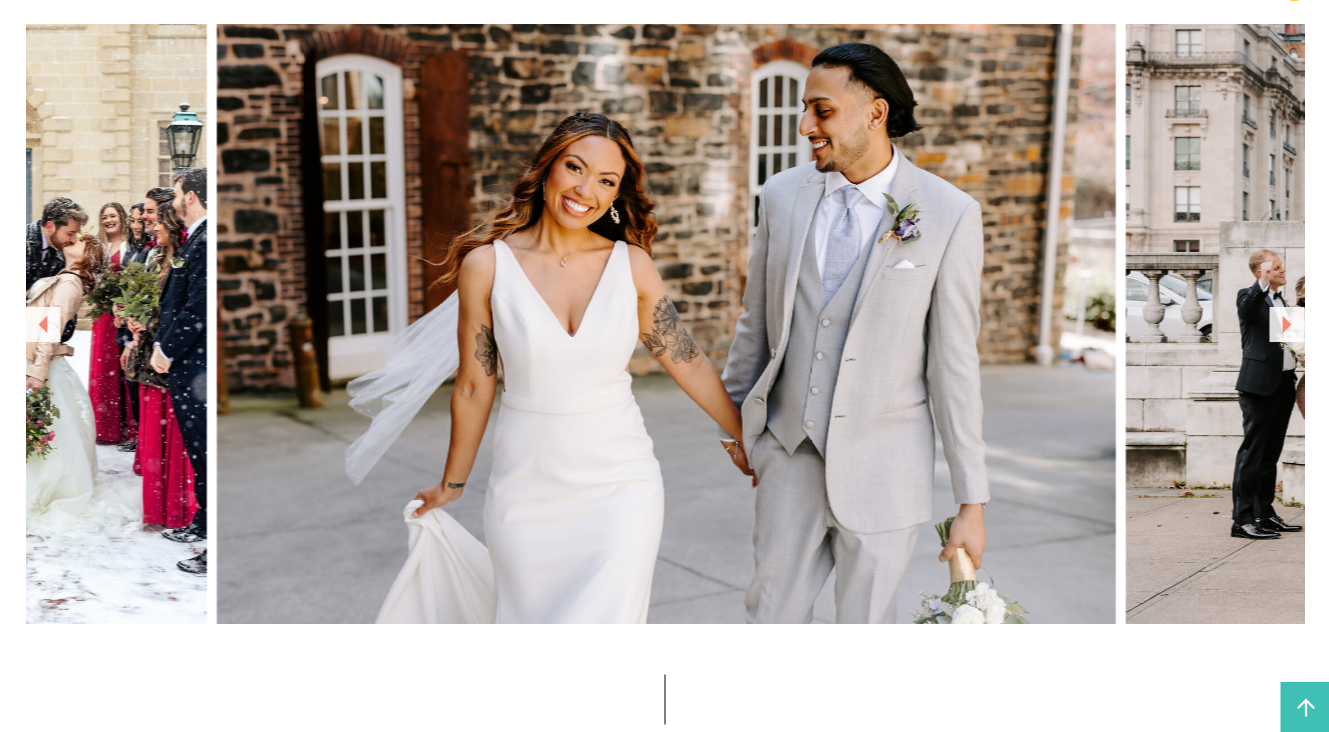 click 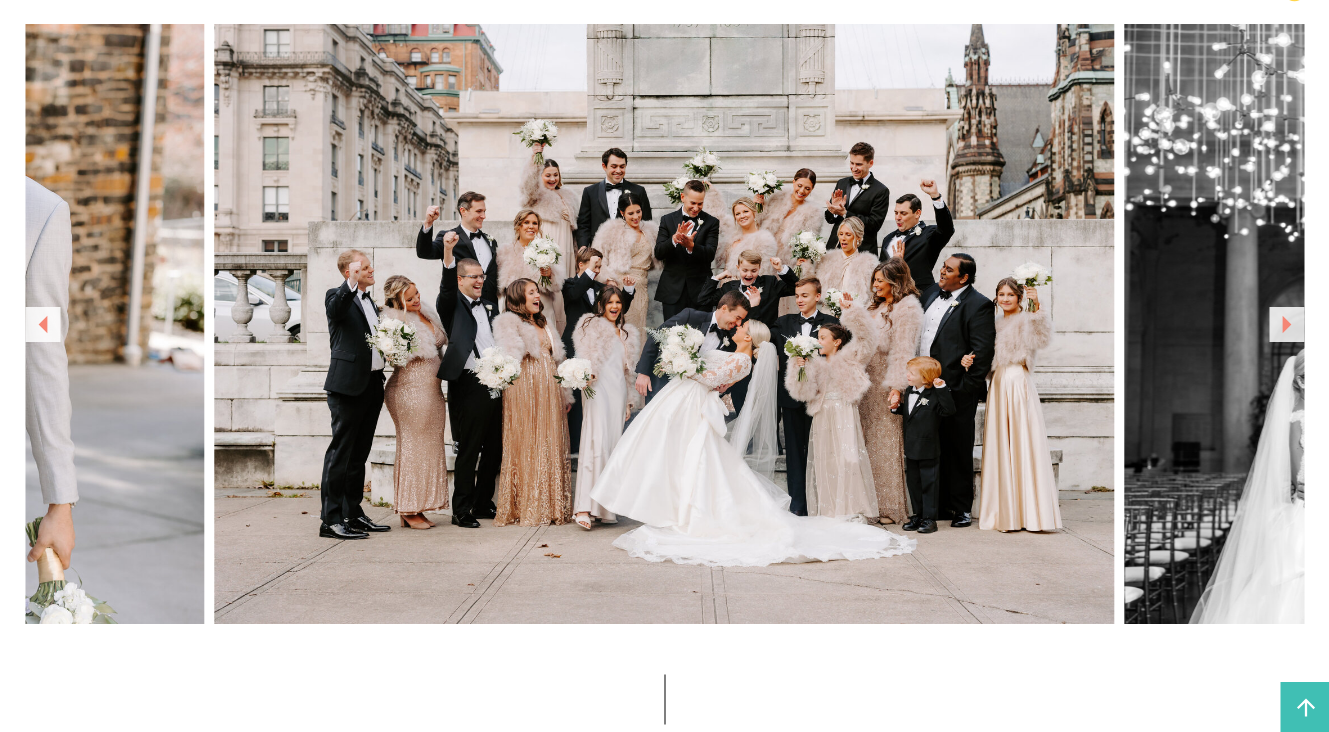 click 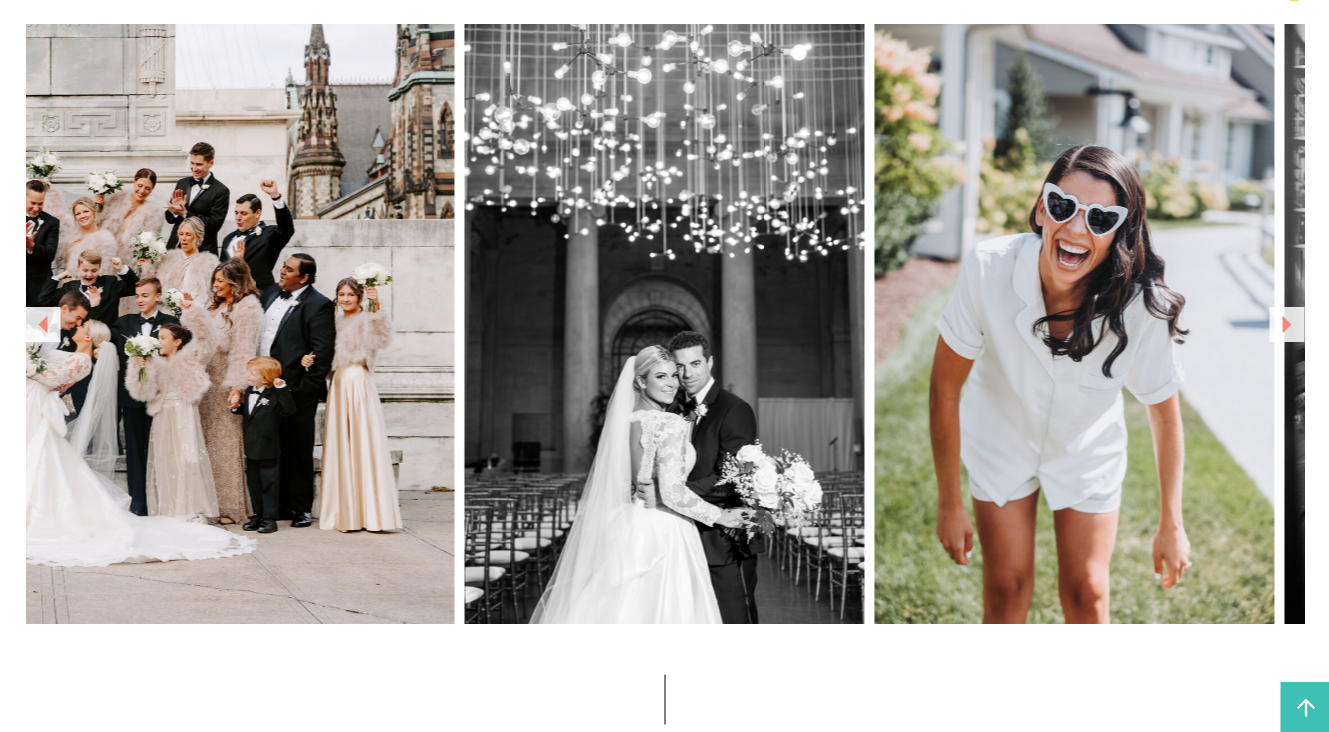 click 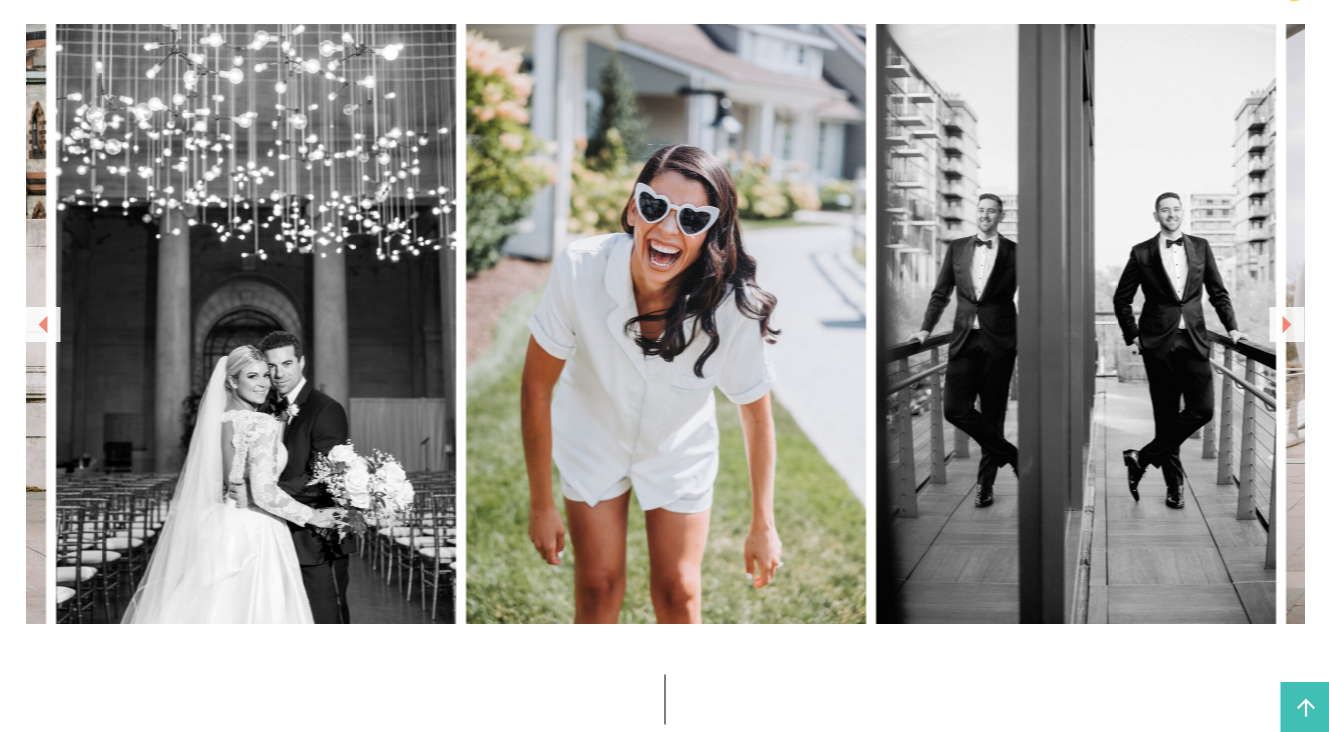 click 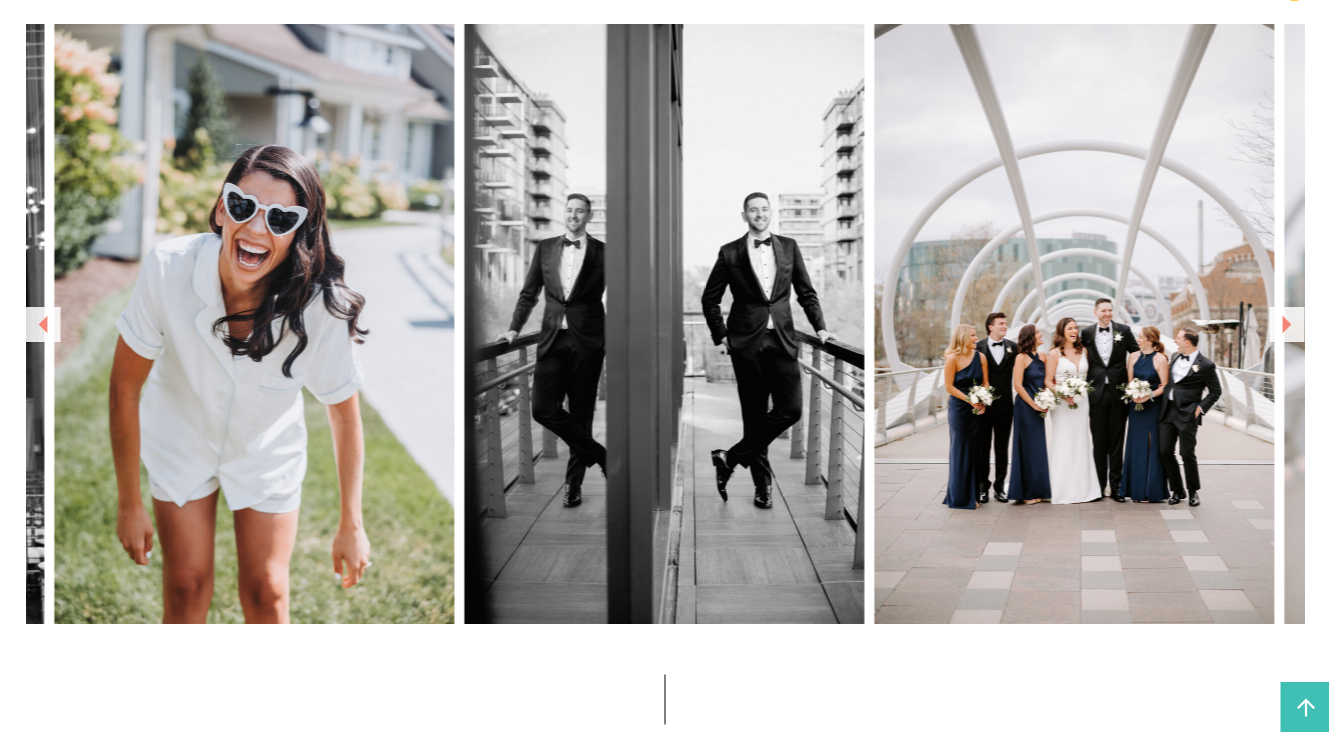 click 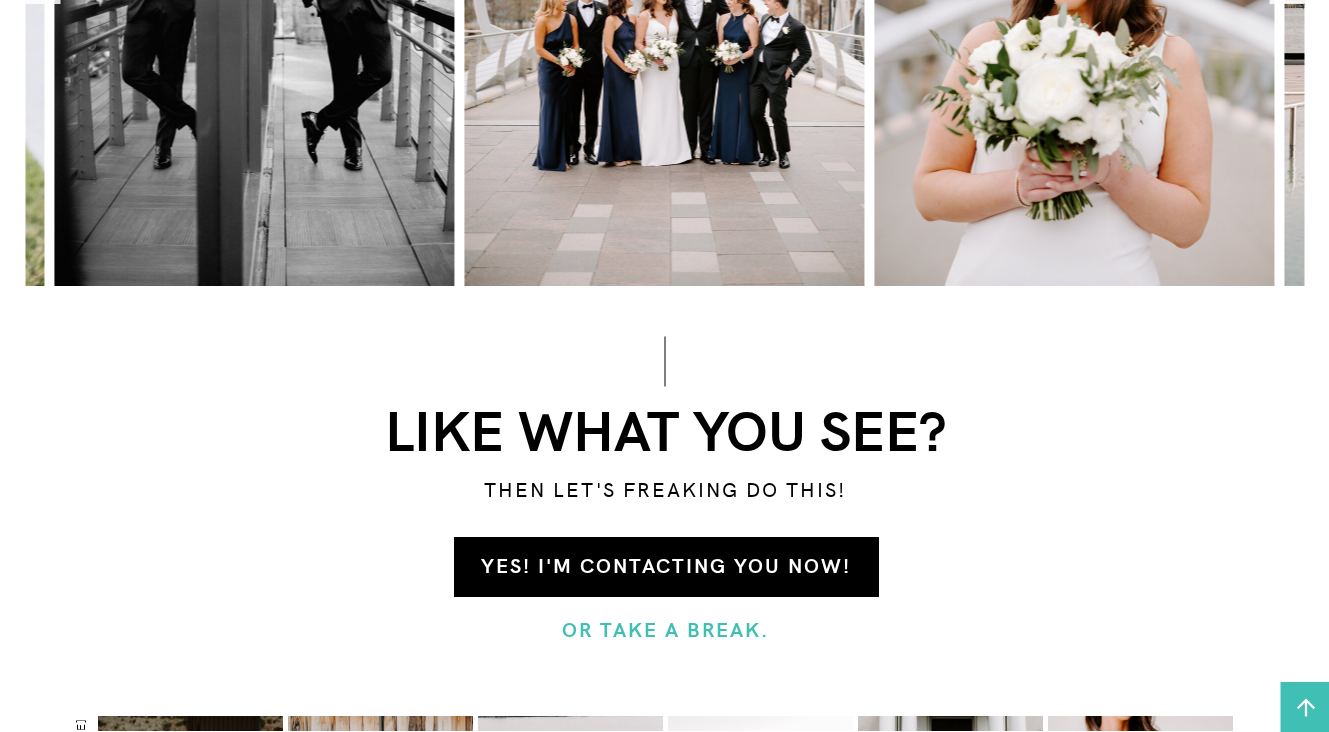 scroll, scrollTop: 1807, scrollLeft: 0, axis: vertical 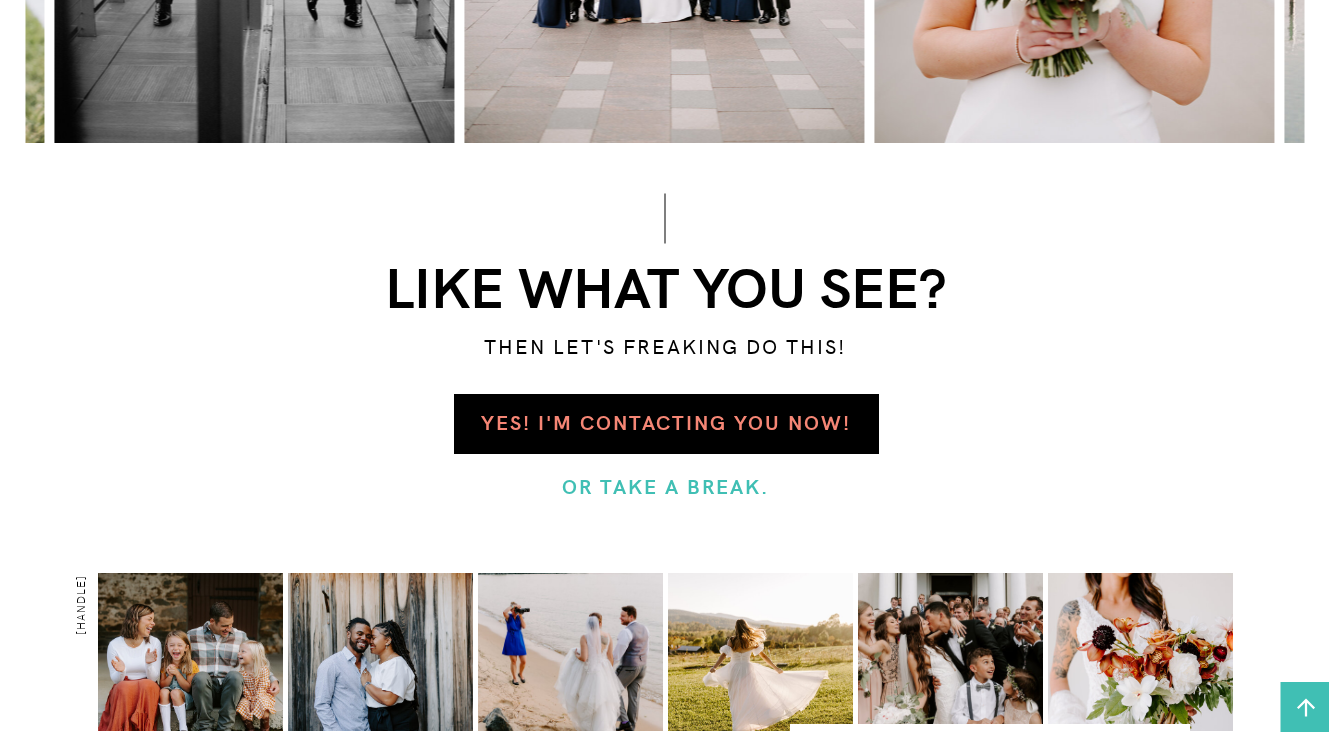 click on "yes! i'm contacting you now!" at bounding box center (666, 417) 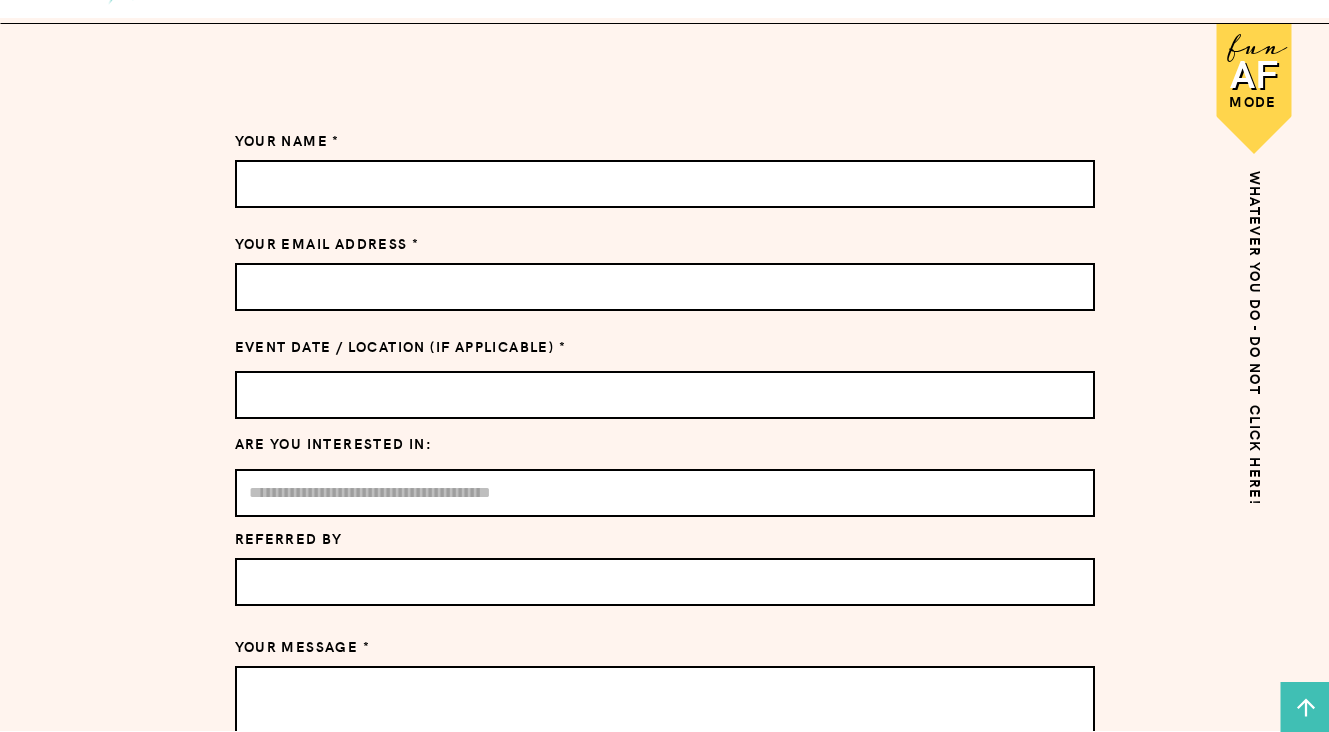scroll, scrollTop: 1186, scrollLeft: 0, axis: vertical 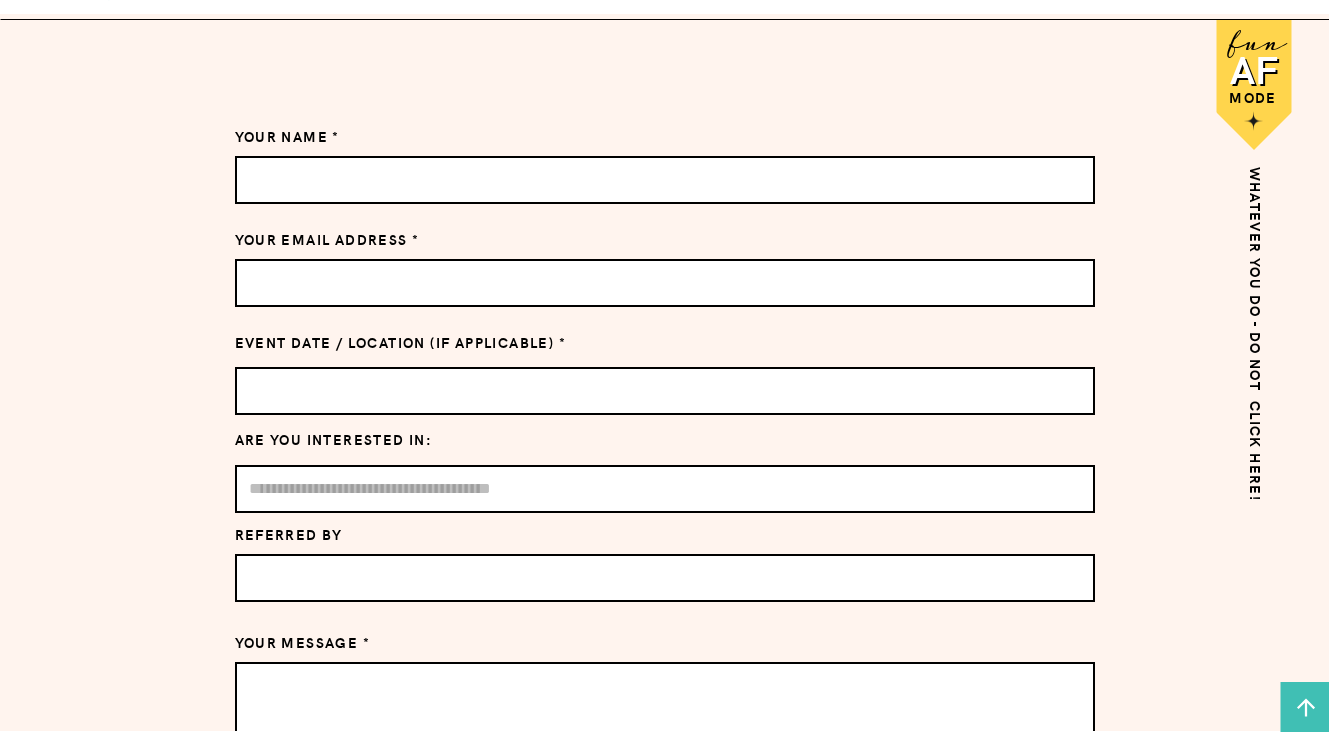 click on "mode" at bounding box center [1253, 95] 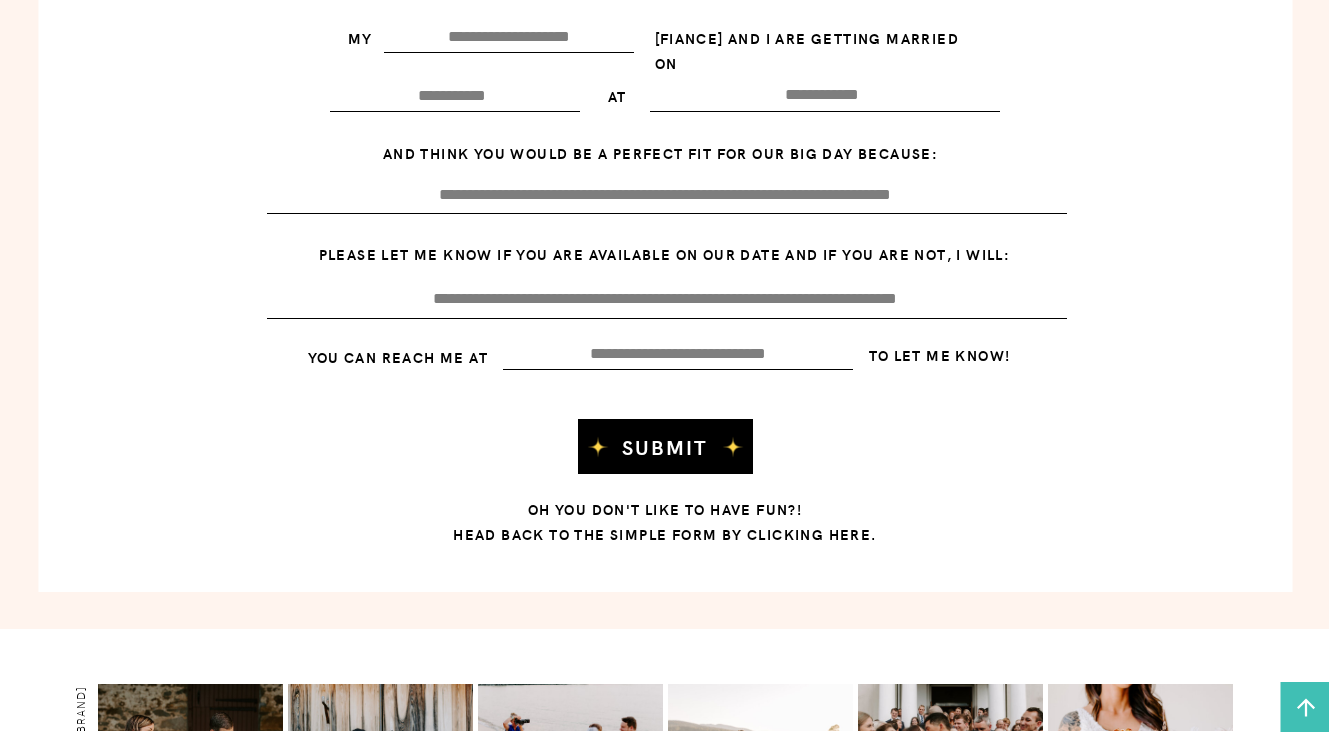 scroll, scrollTop: 1532, scrollLeft: 0, axis: vertical 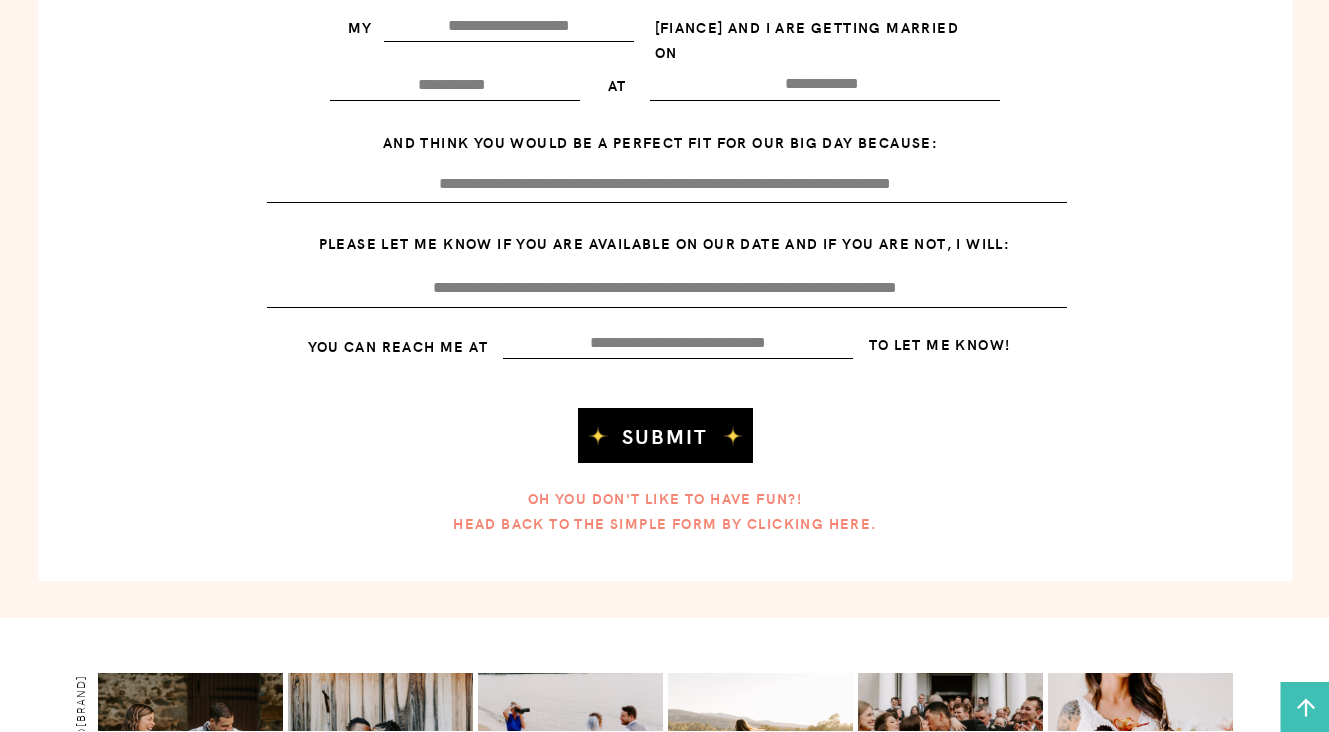 click on "oh you don't like to have fun?!  head back to the simple form by clicking here." at bounding box center (665, 510) 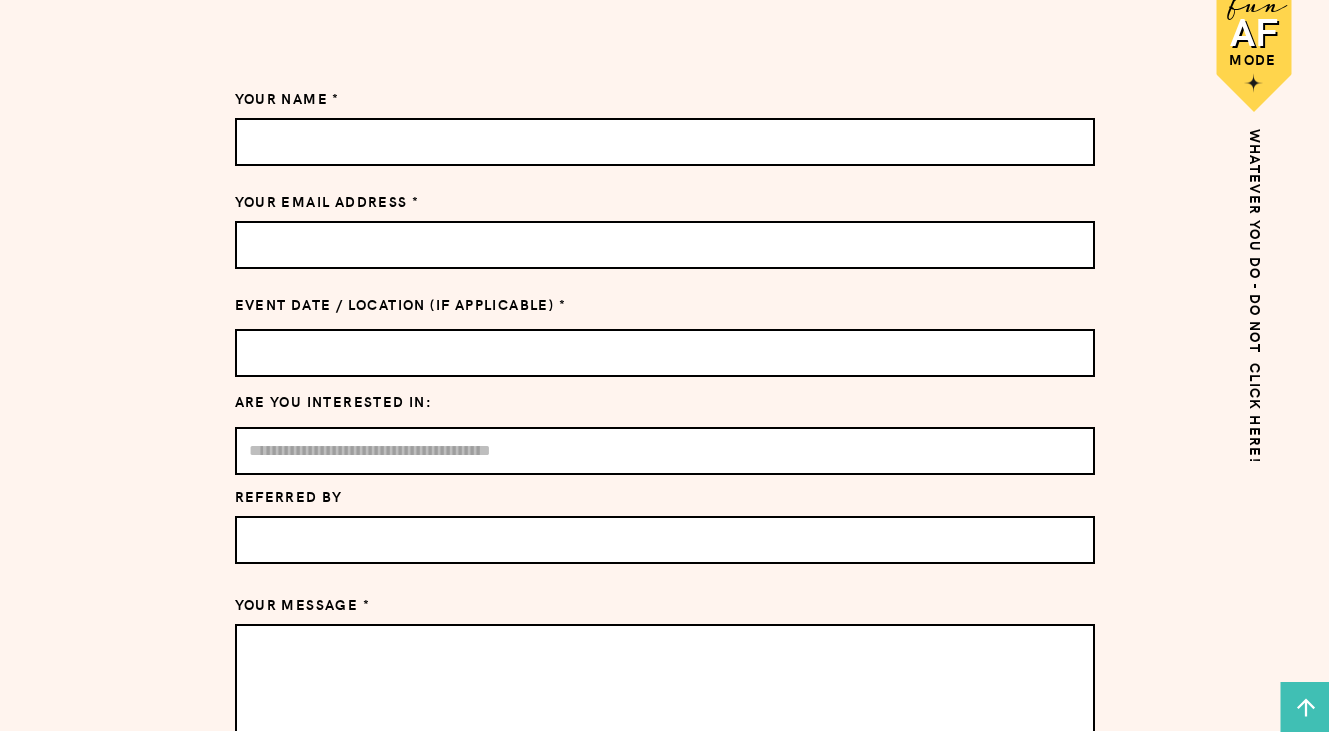 scroll, scrollTop: 1200, scrollLeft: 0, axis: vertical 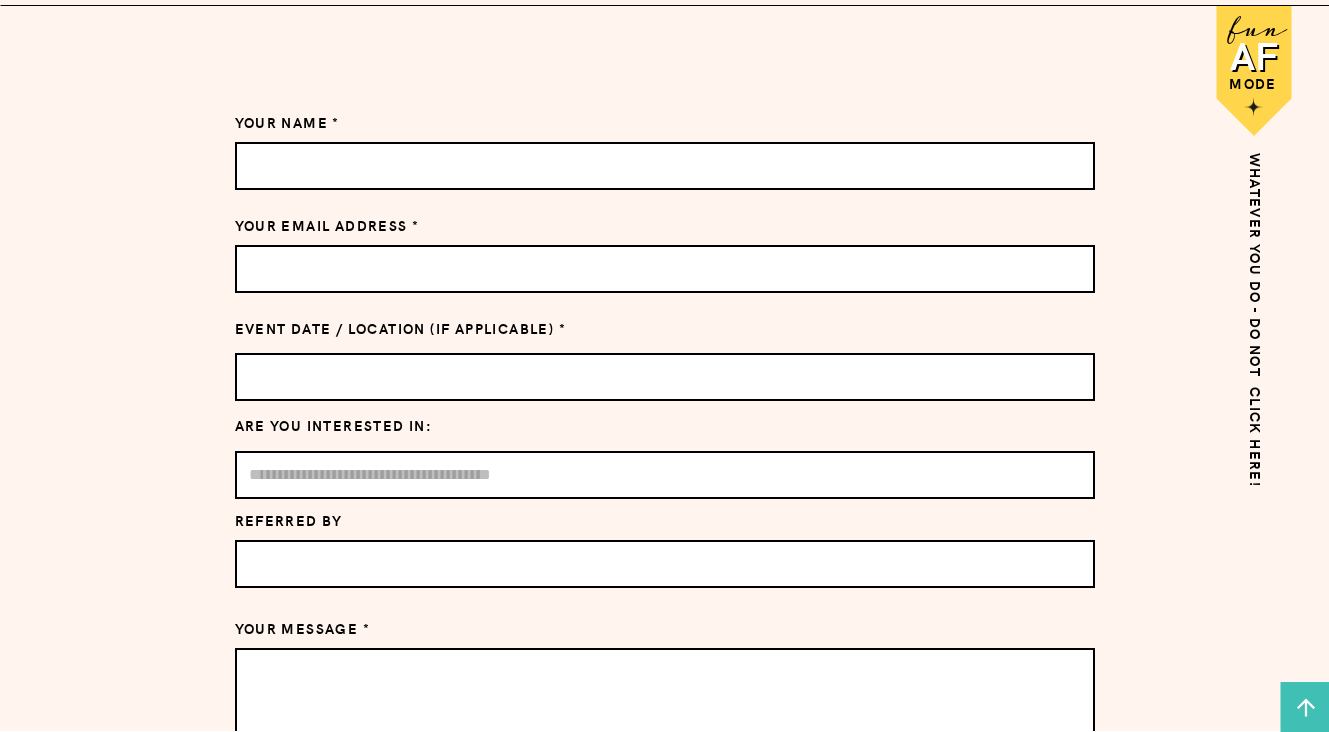 click at bounding box center (665, 166) 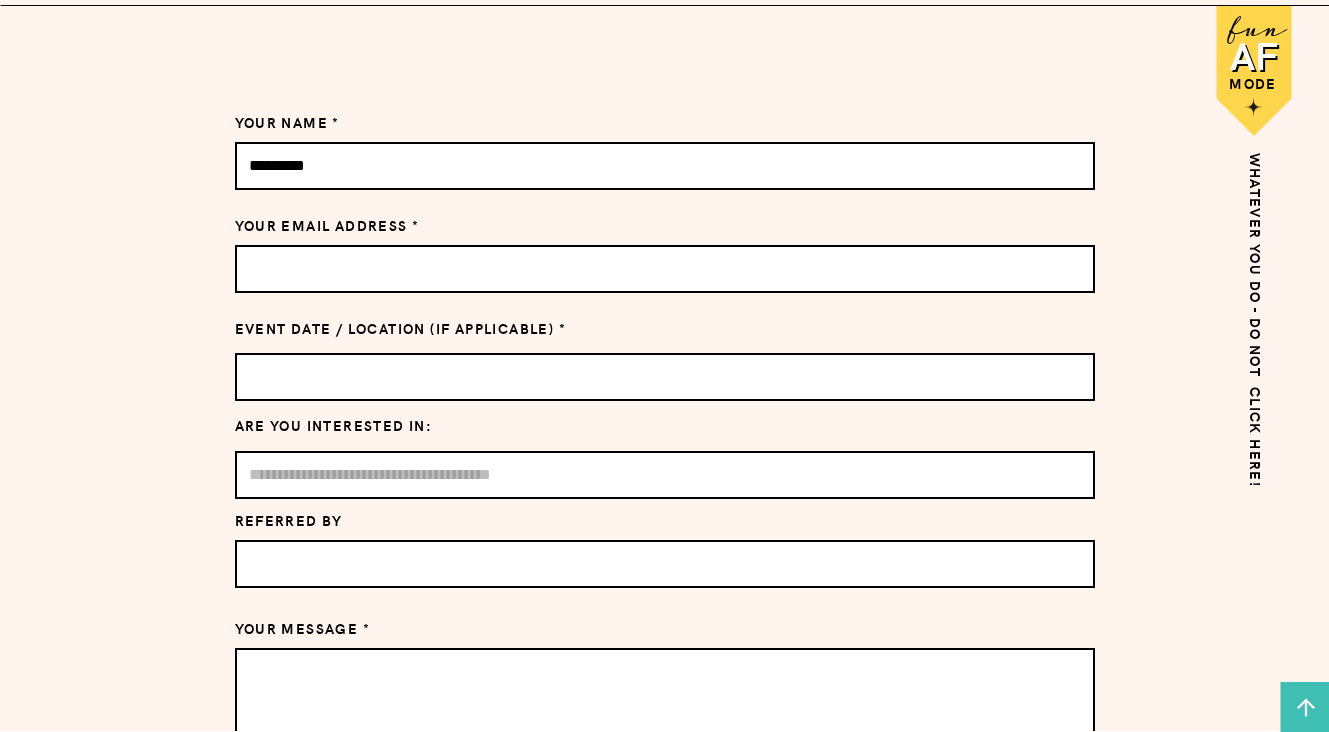 type on "*********" 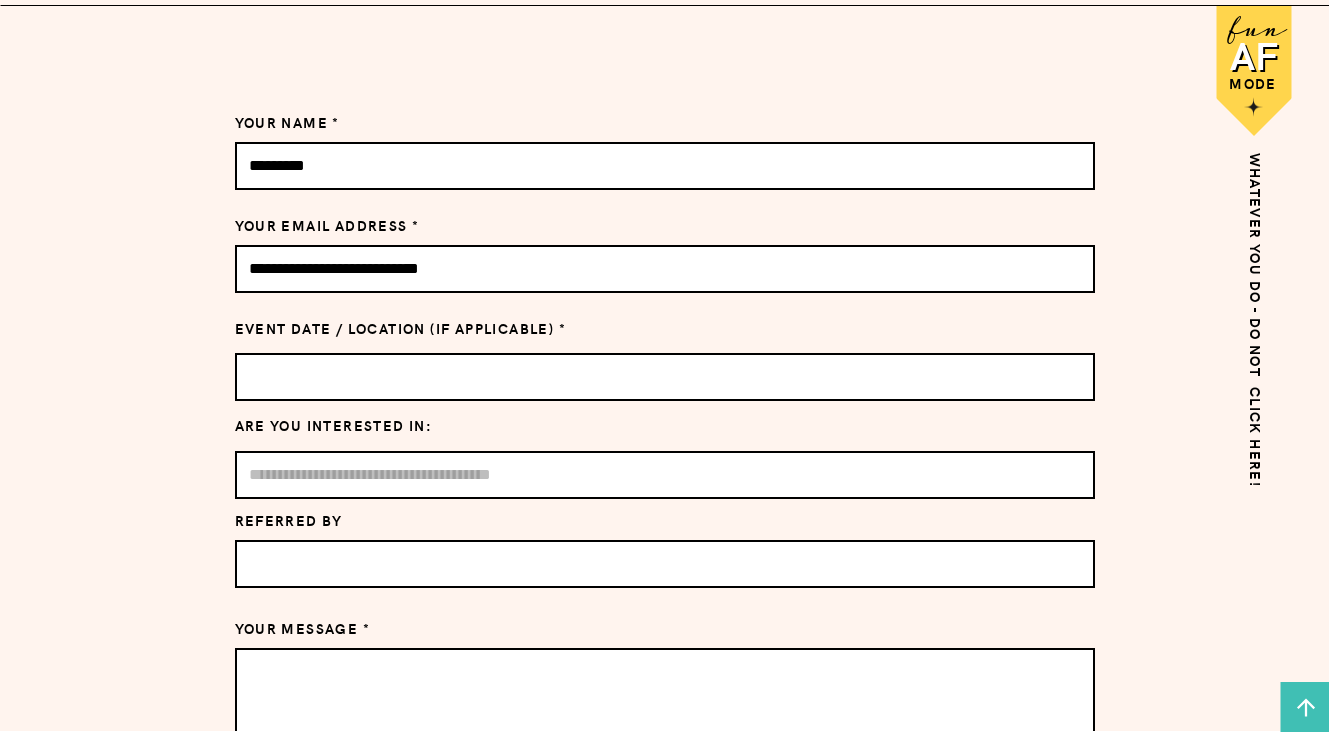 type on "**********" 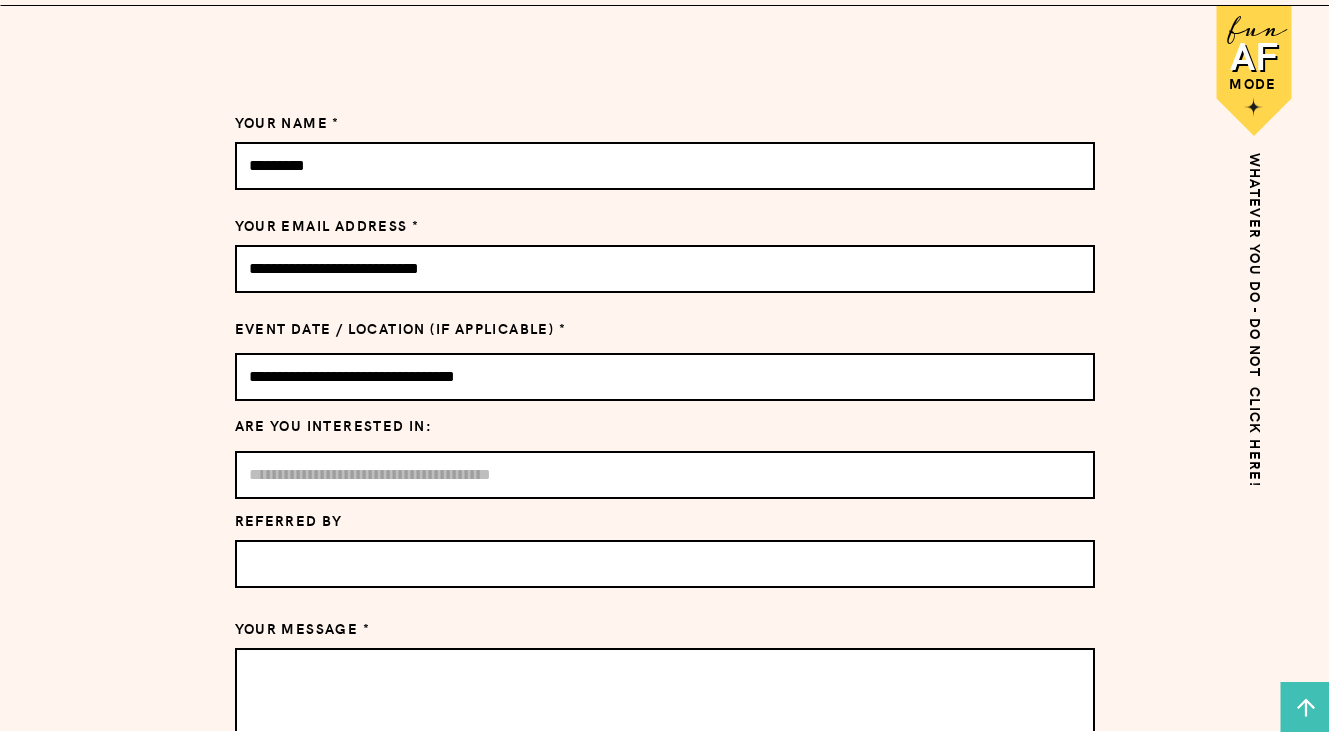 type on "**********" 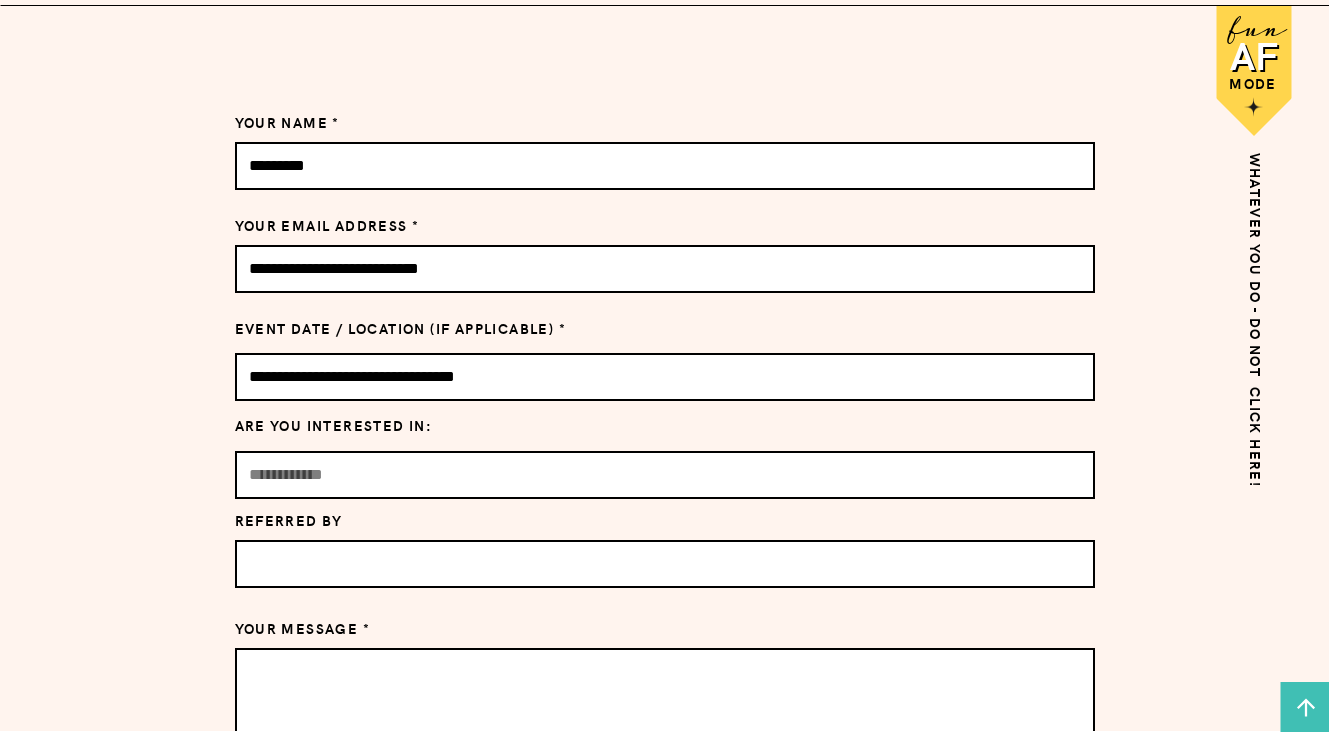 type on "**********" 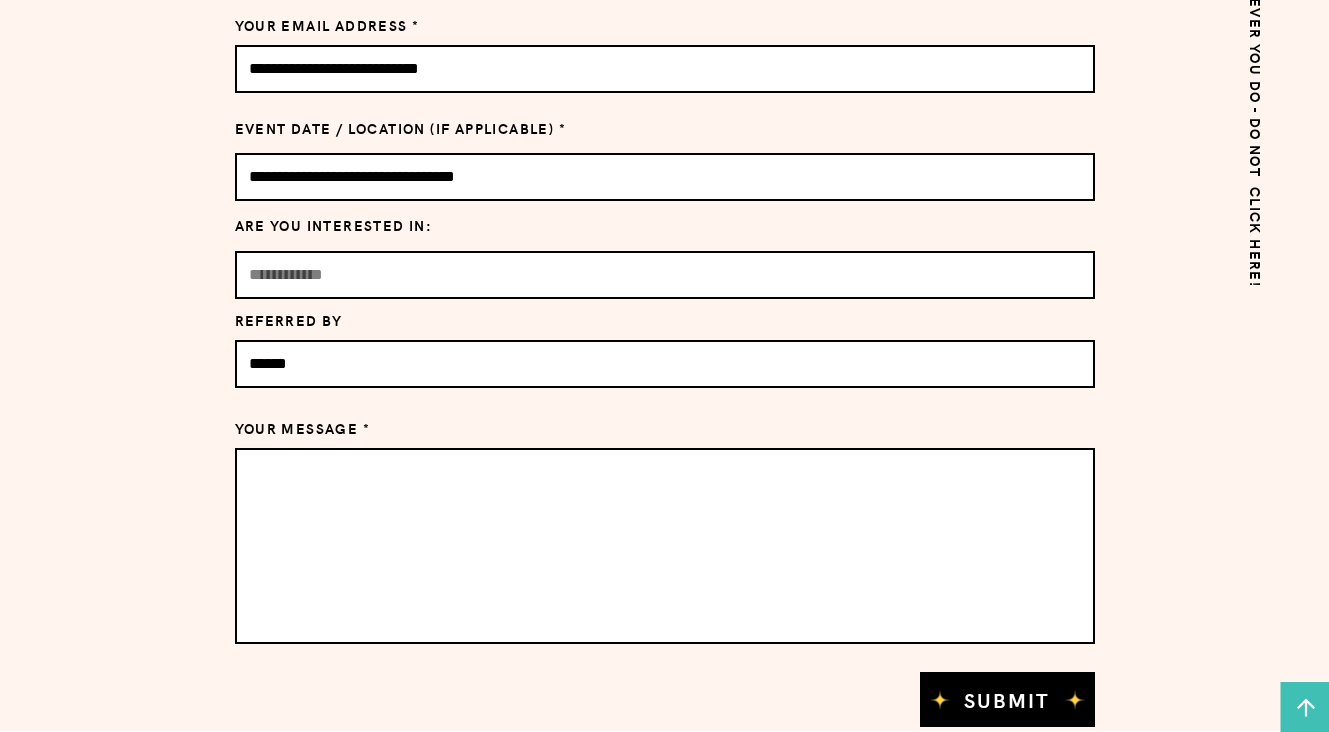 scroll, scrollTop: 1402, scrollLeft: 0, axis: vertical 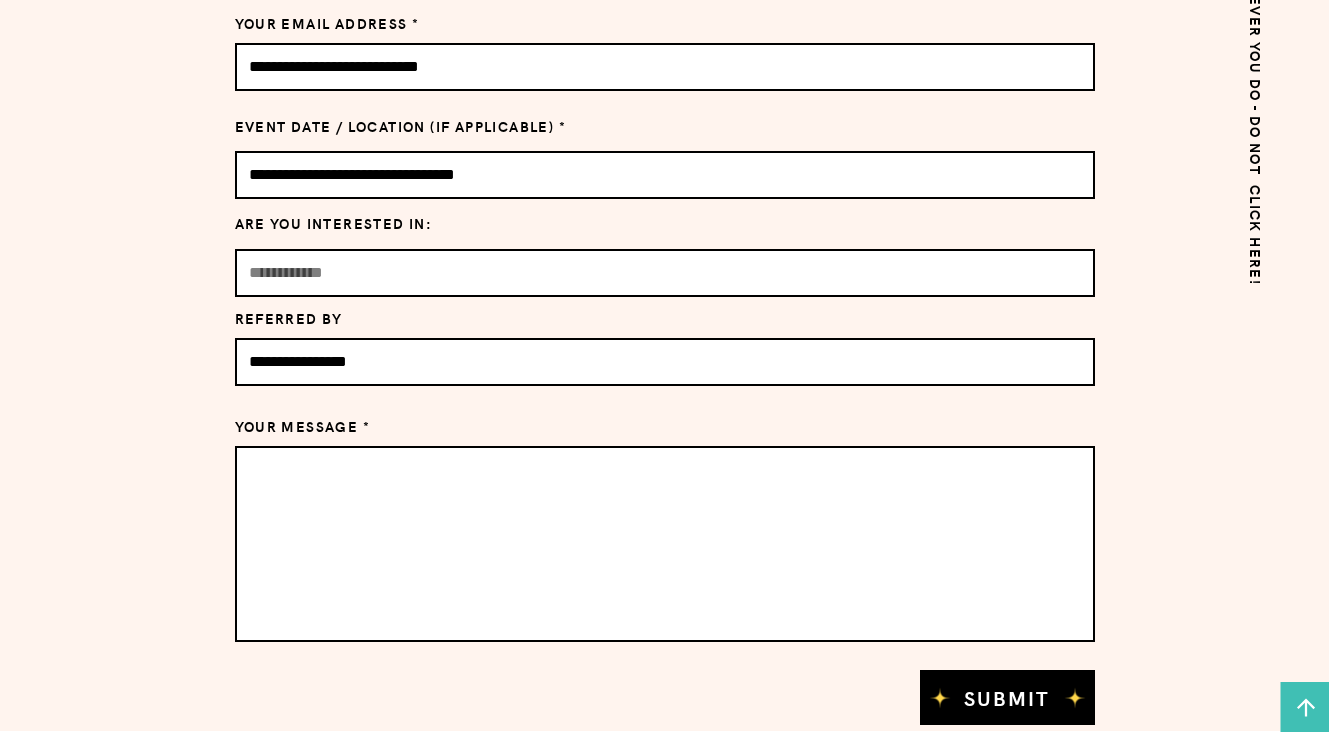 type on "**********" 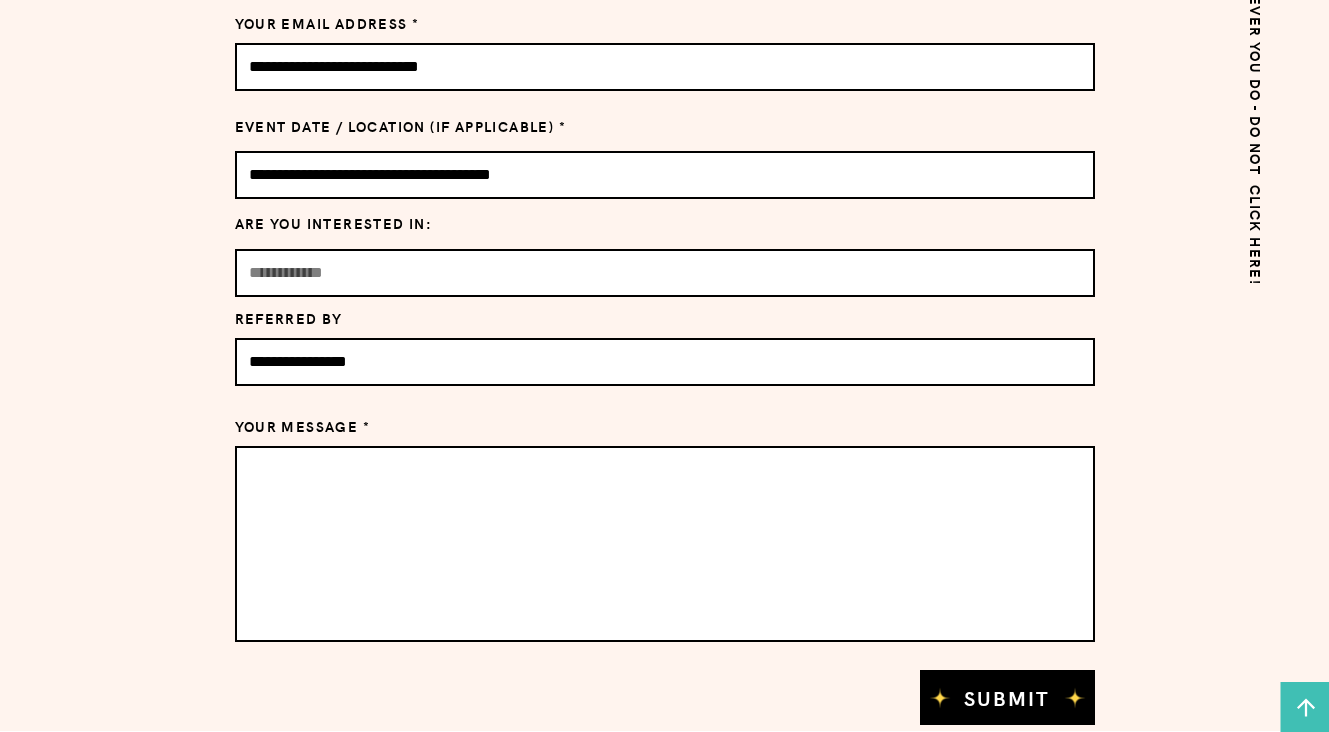 click on "**********" at bounding box center (665, 175) 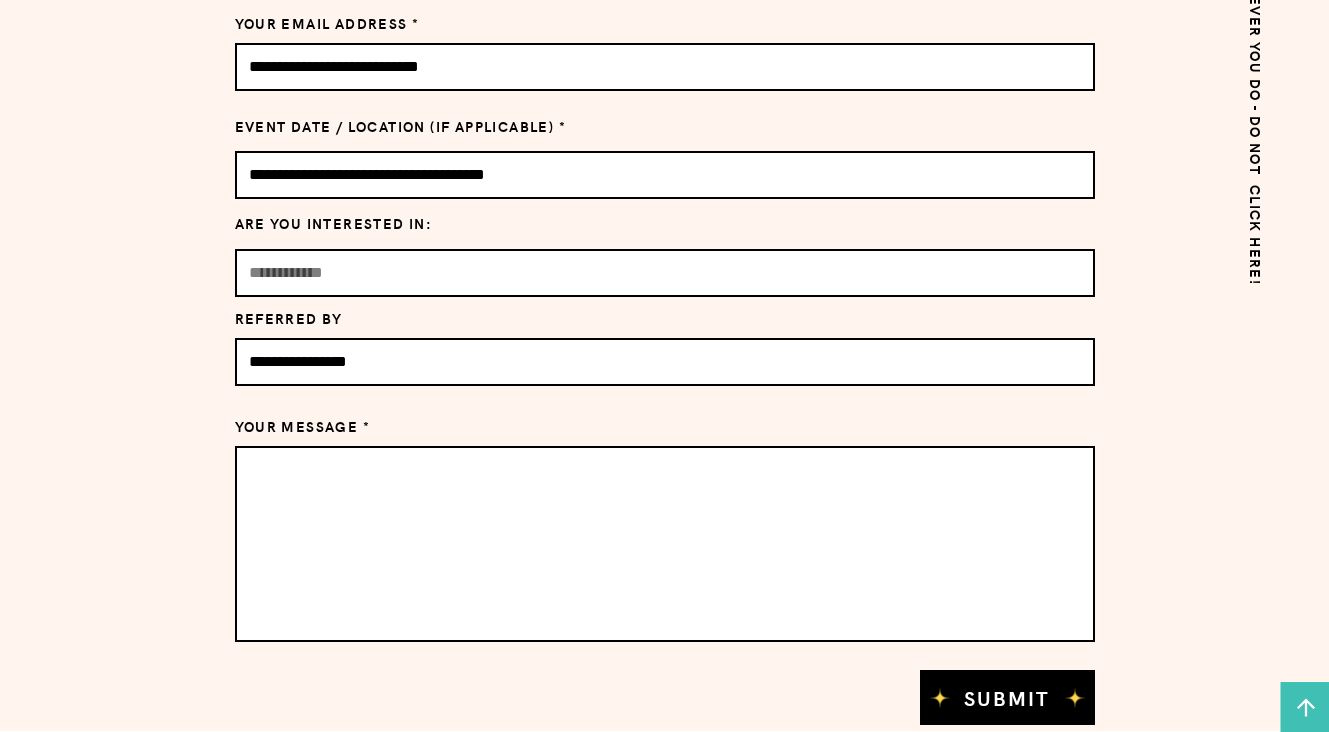 type on "**********" 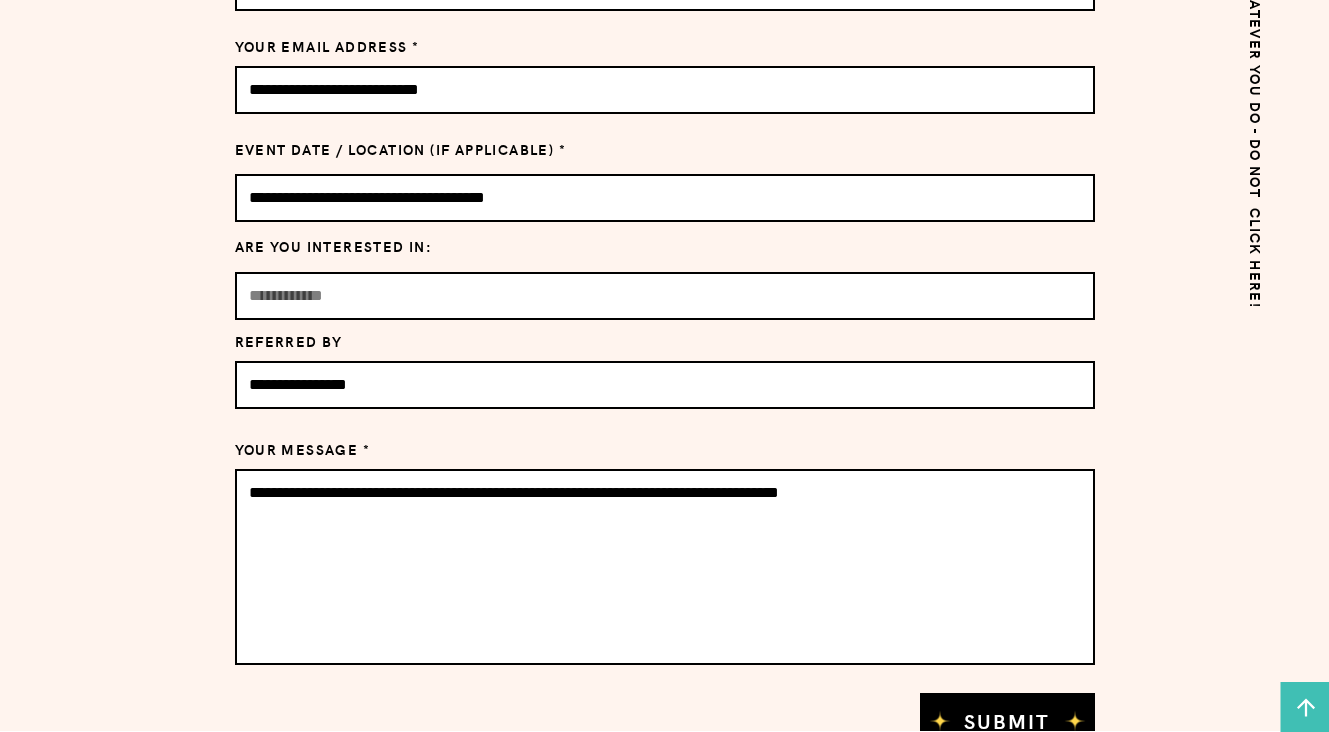type on "**********" 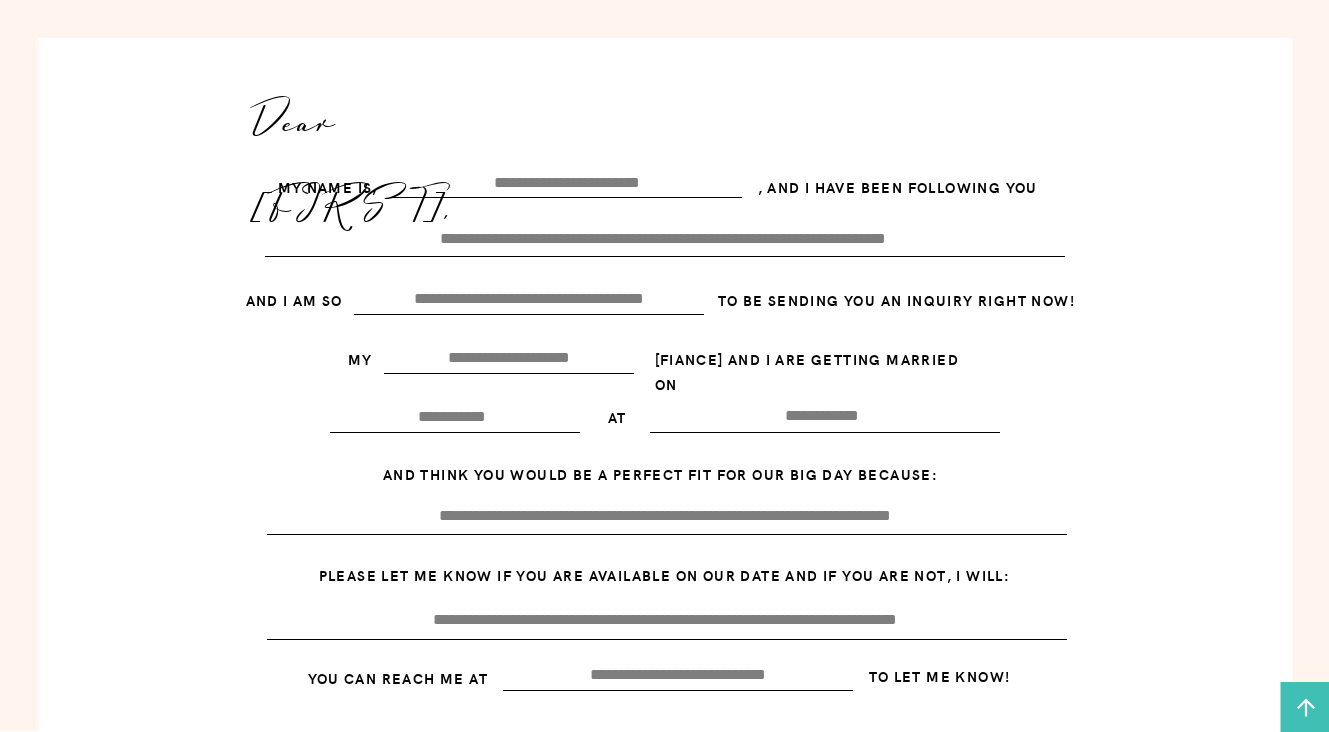 scroll, scrollTop: 1252, scrollLeft: 0, axis: vertical 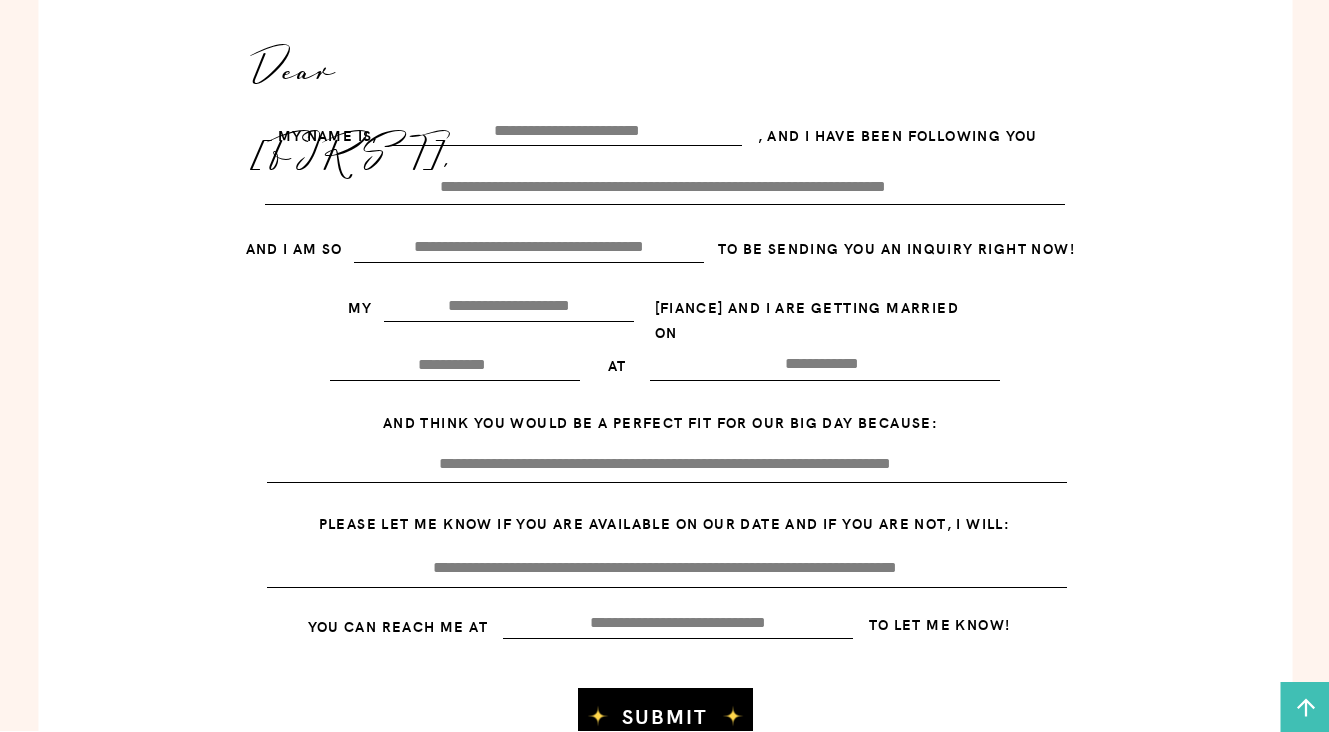click at bounding box center [567, 131] 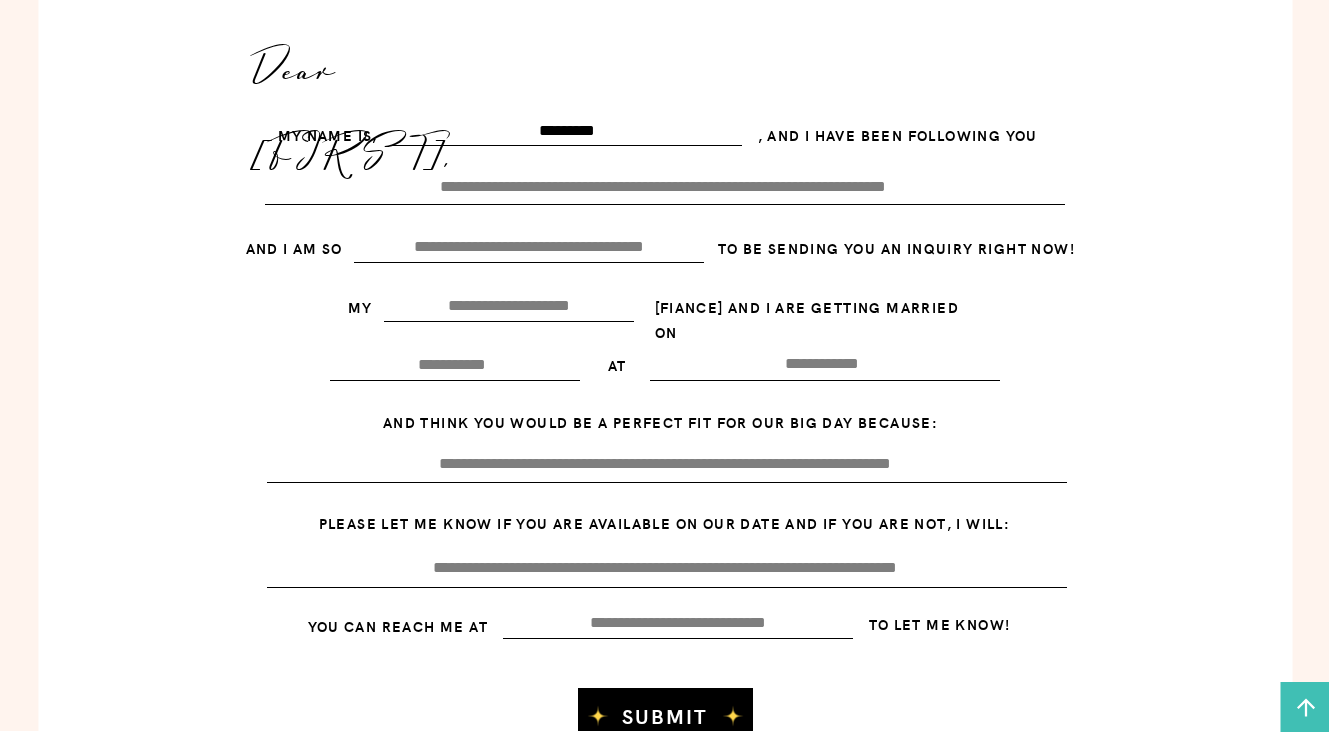 type on "*********" 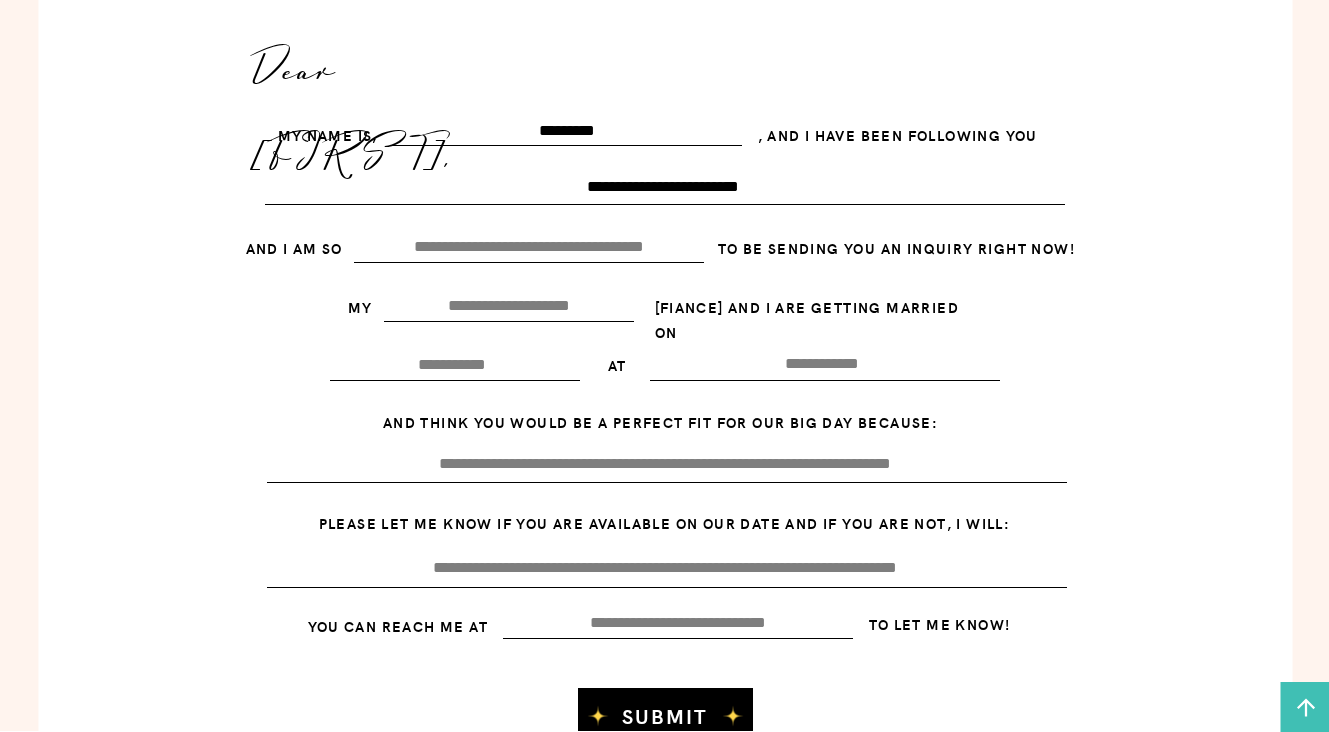 type on "**********" 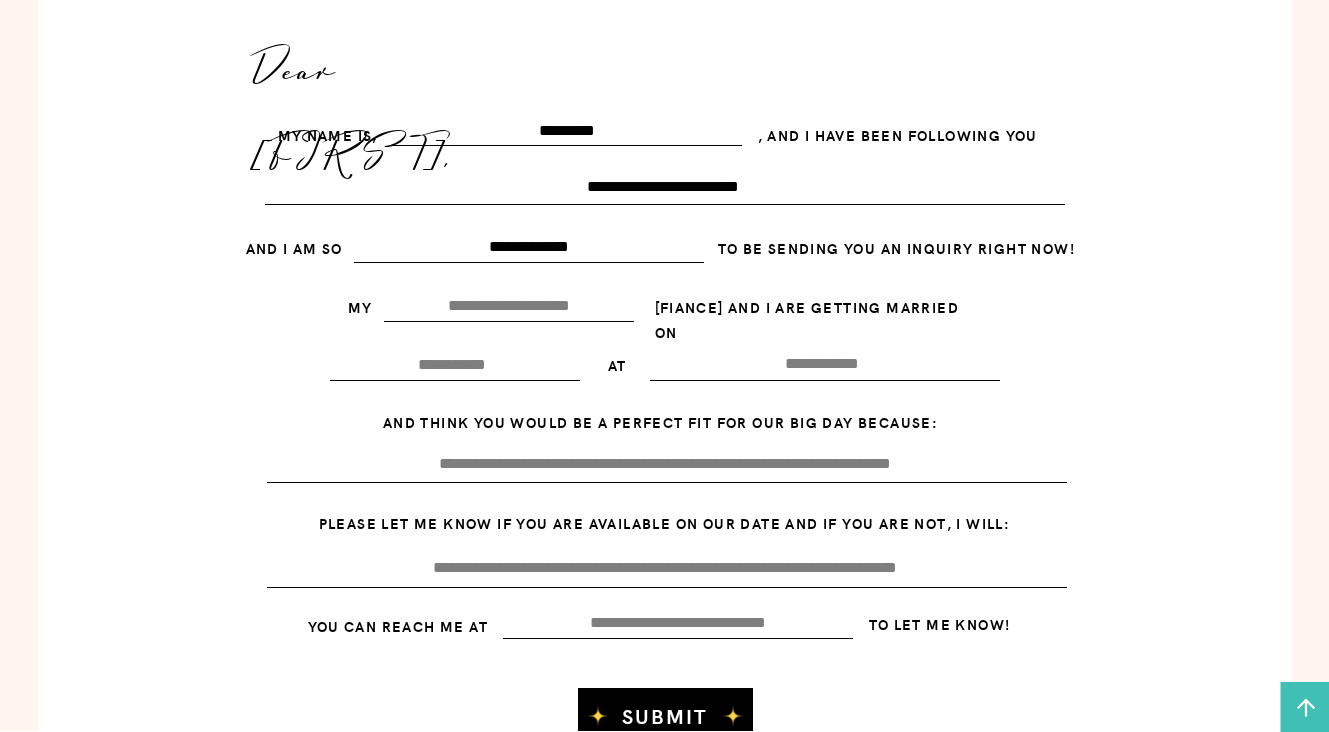 type on "**********" 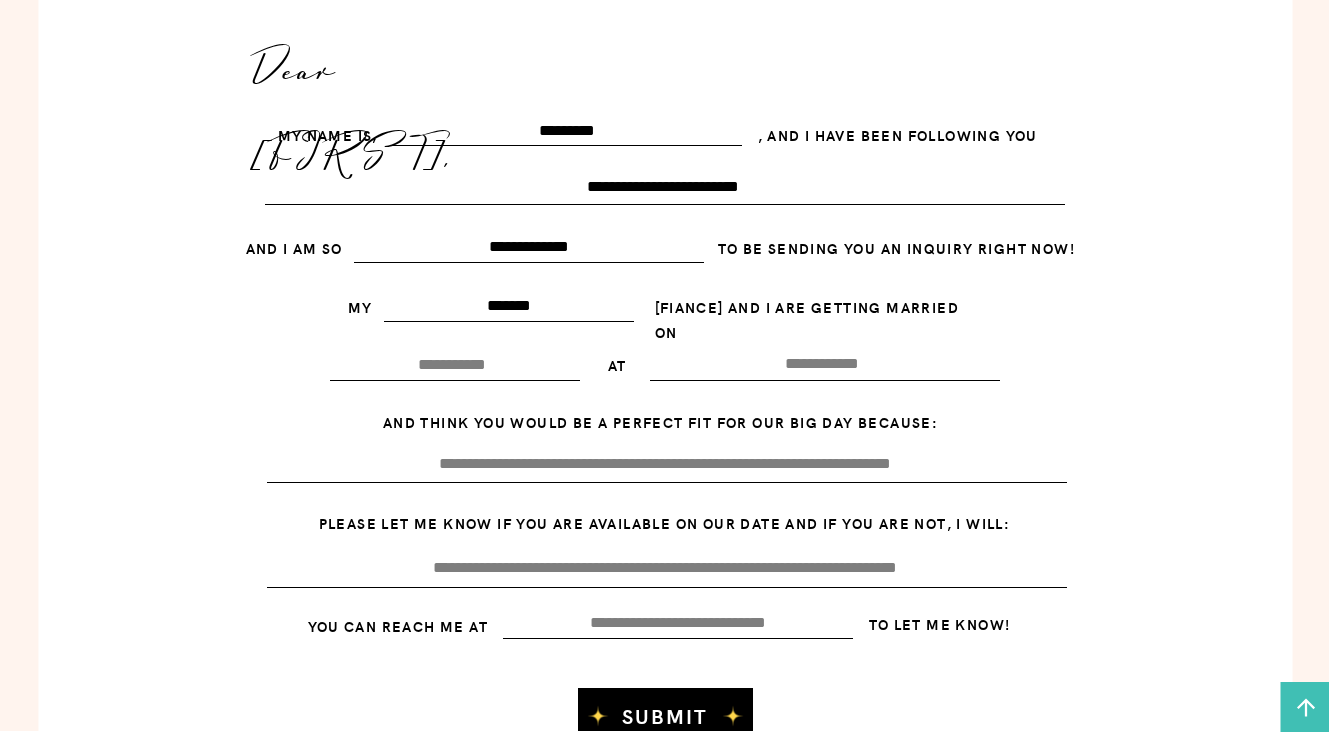 type on "*******" 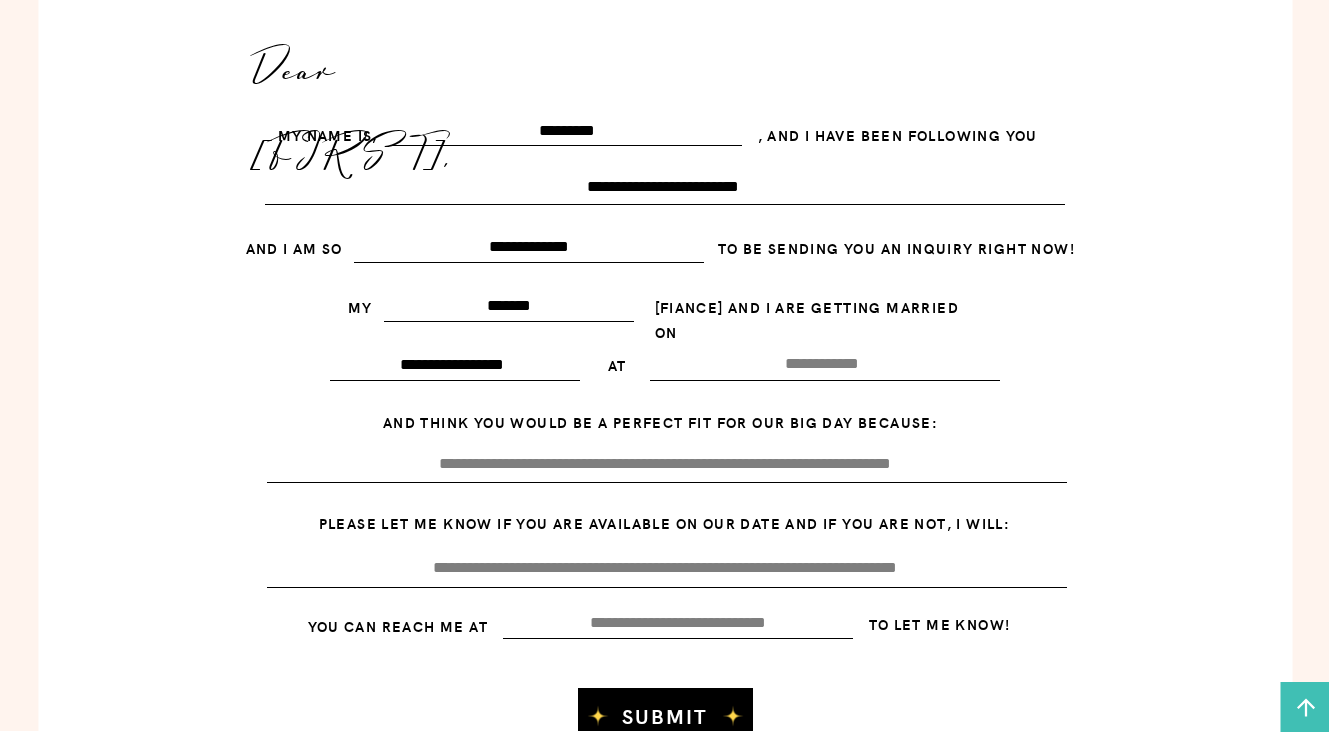 type on "**********" 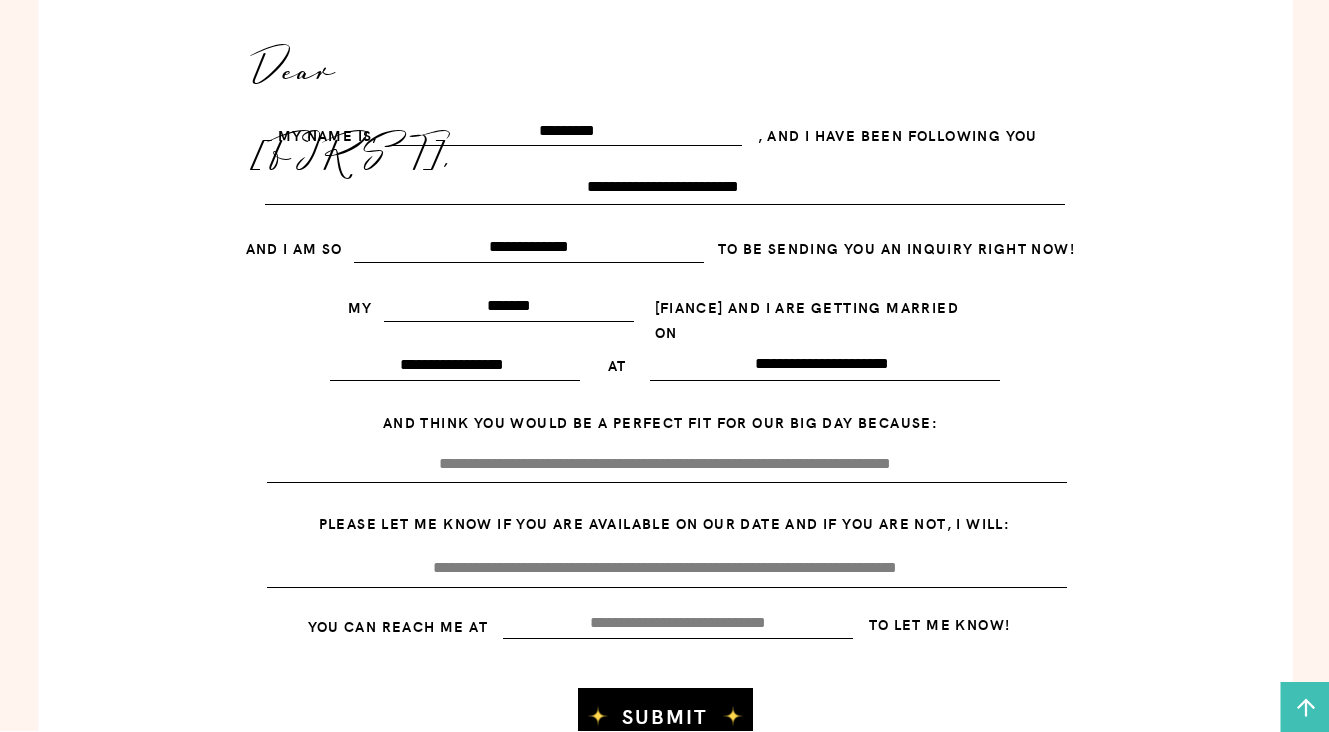 type on "**********" 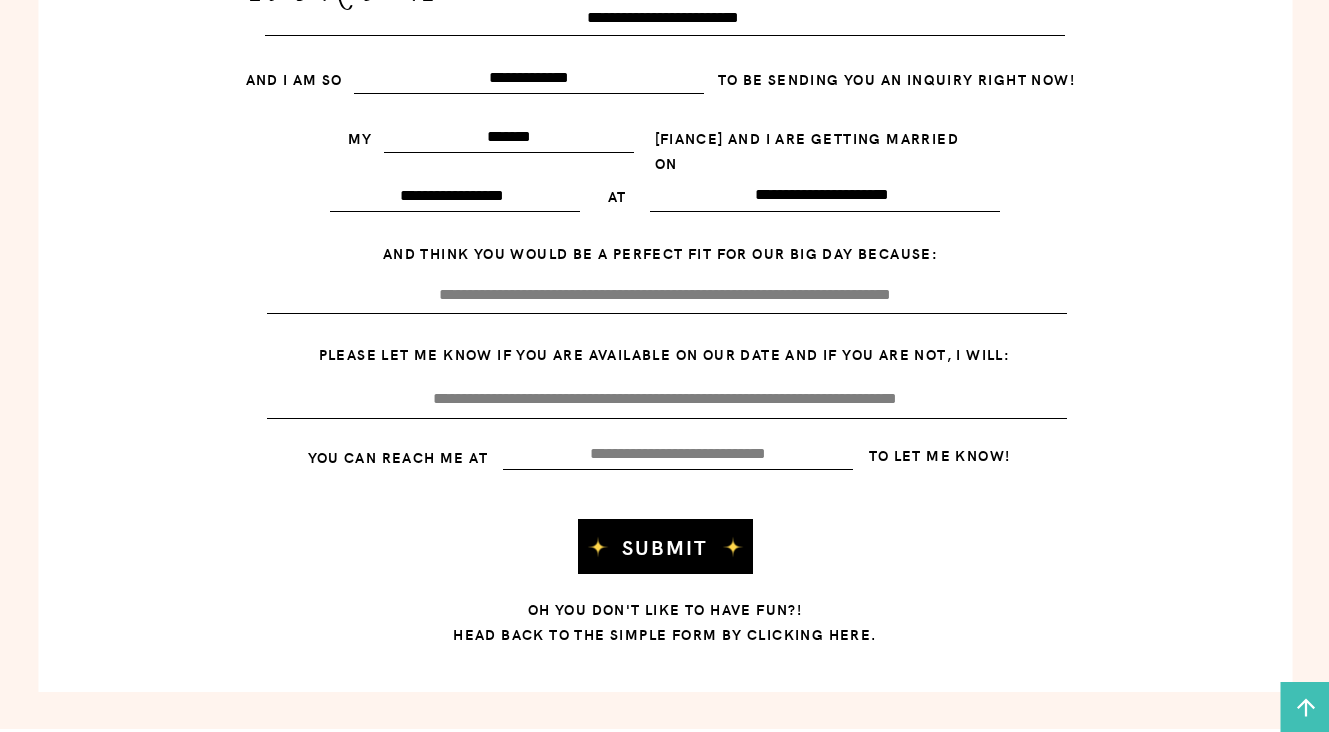 scroll, scrollTop: 1416, scrollLeft: 0, axis: vertical 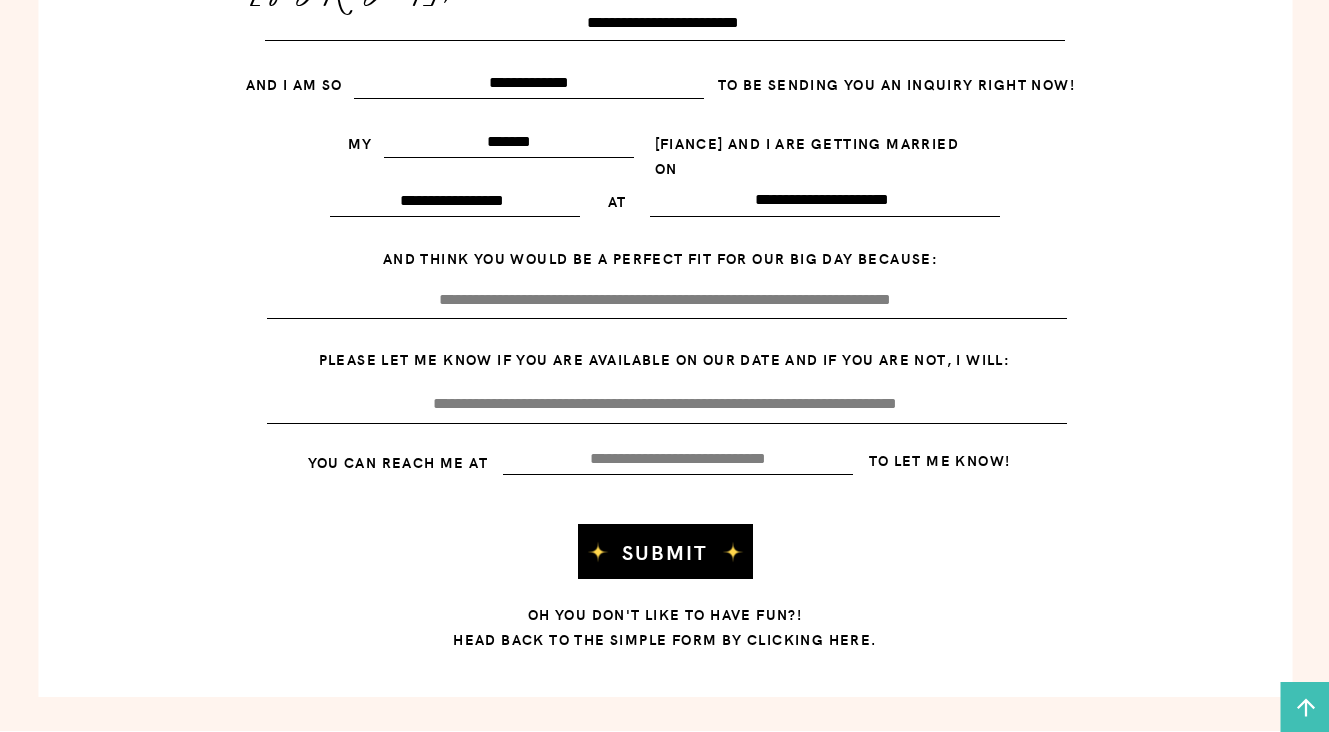 click at bounding box center (678, 457) 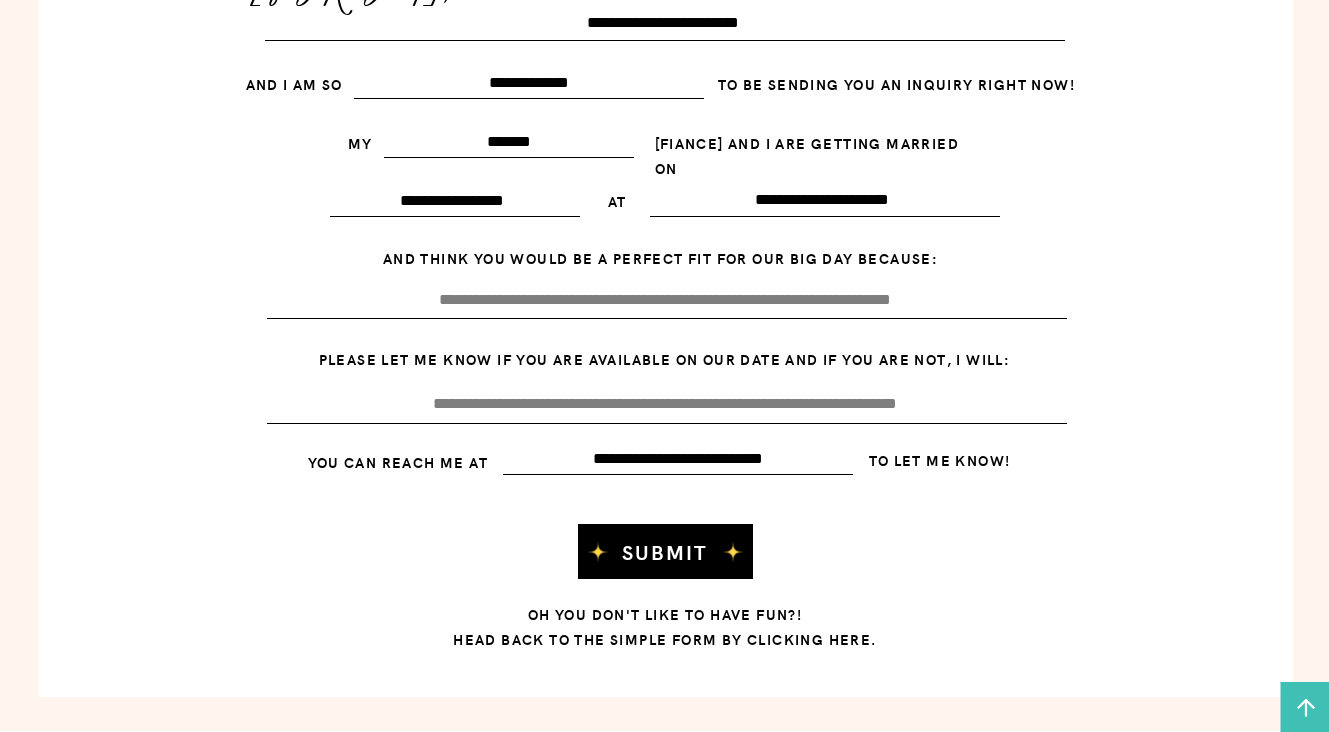 type on "**********" 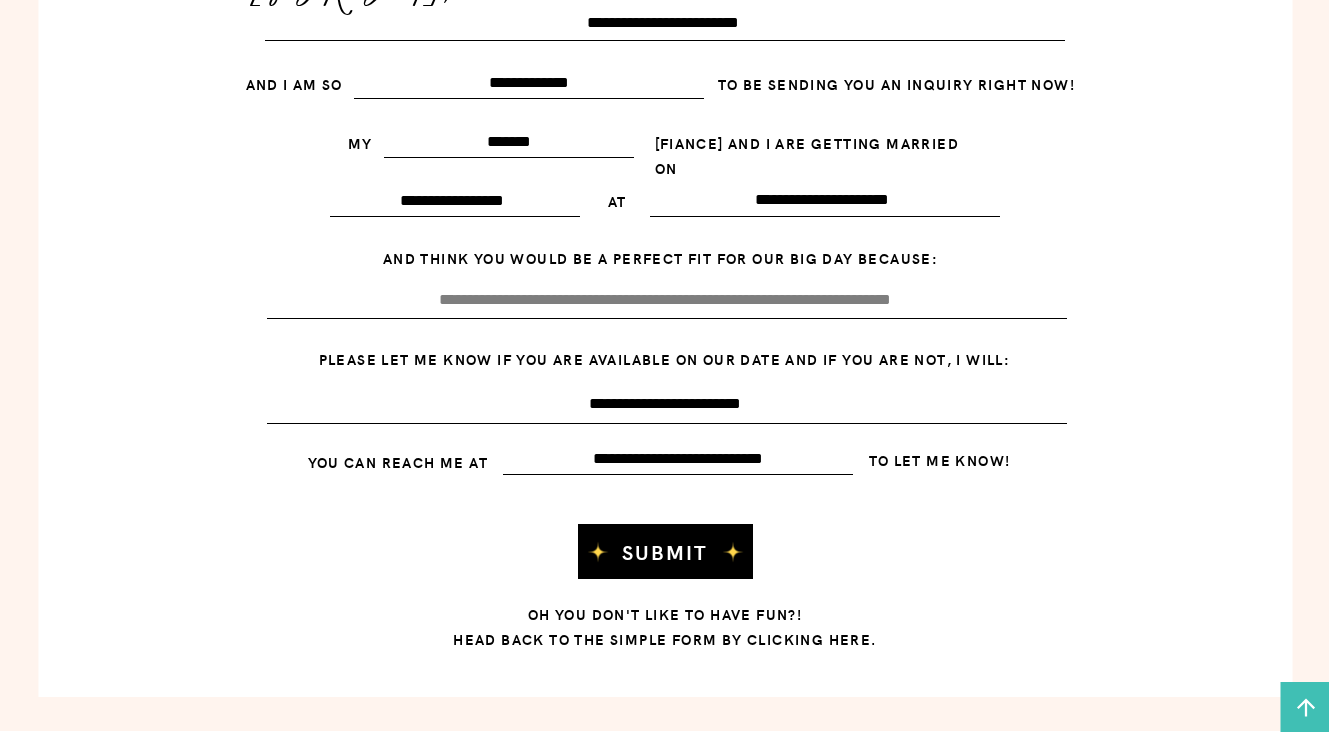 type on "**********" 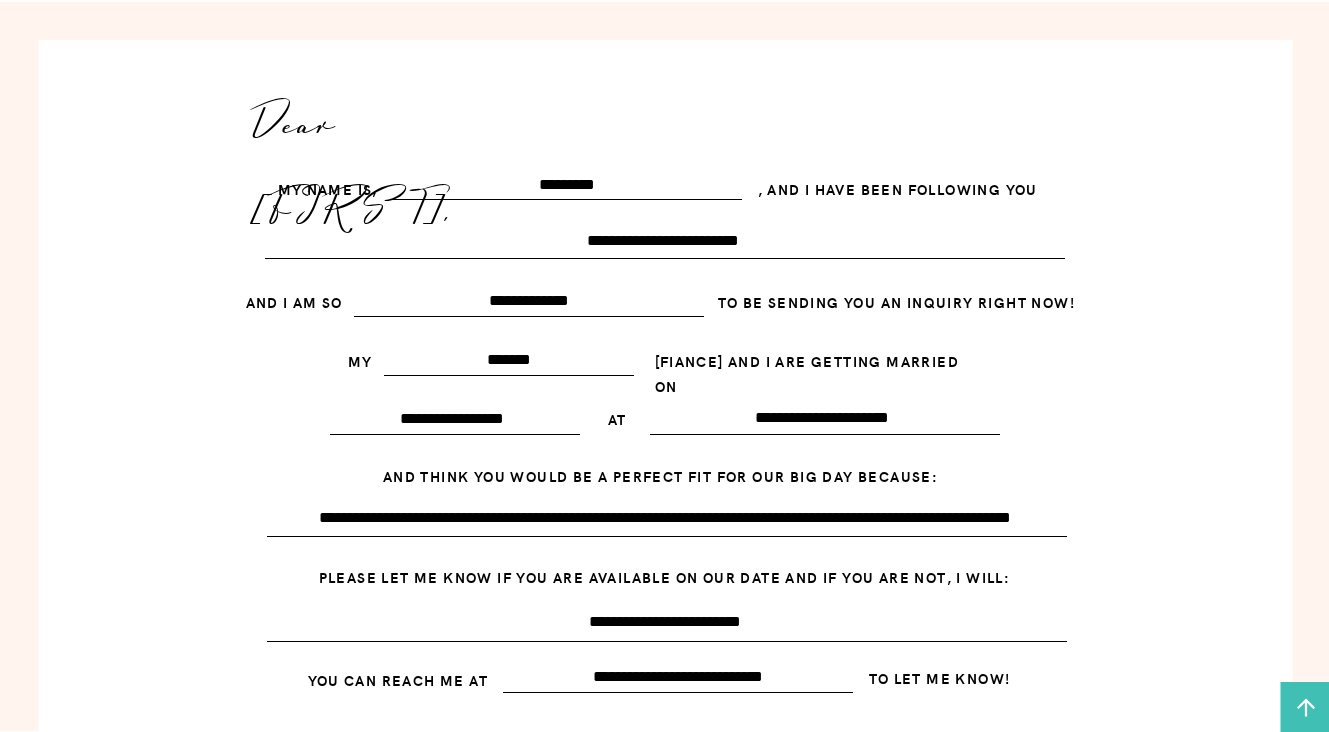 scroll, scrollTop: 1199, scrollLeft: 1, axis: both 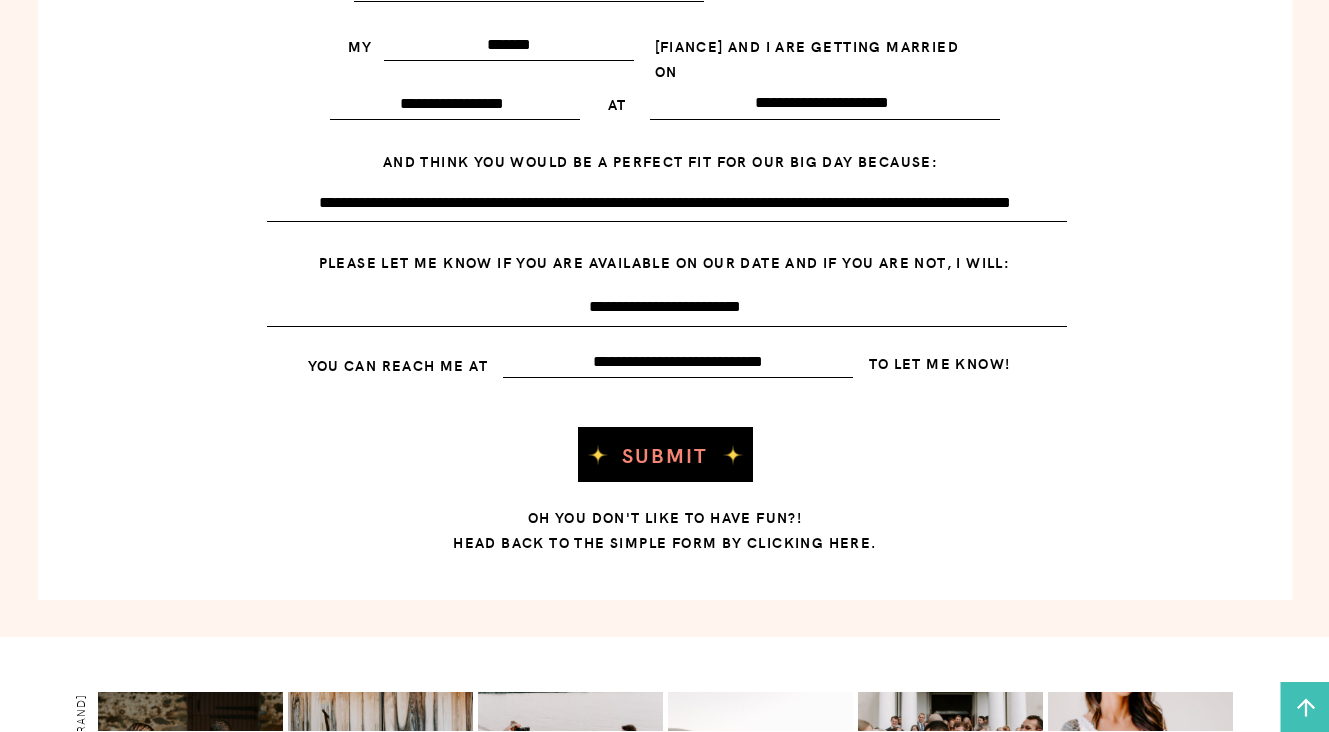 type on "**********" 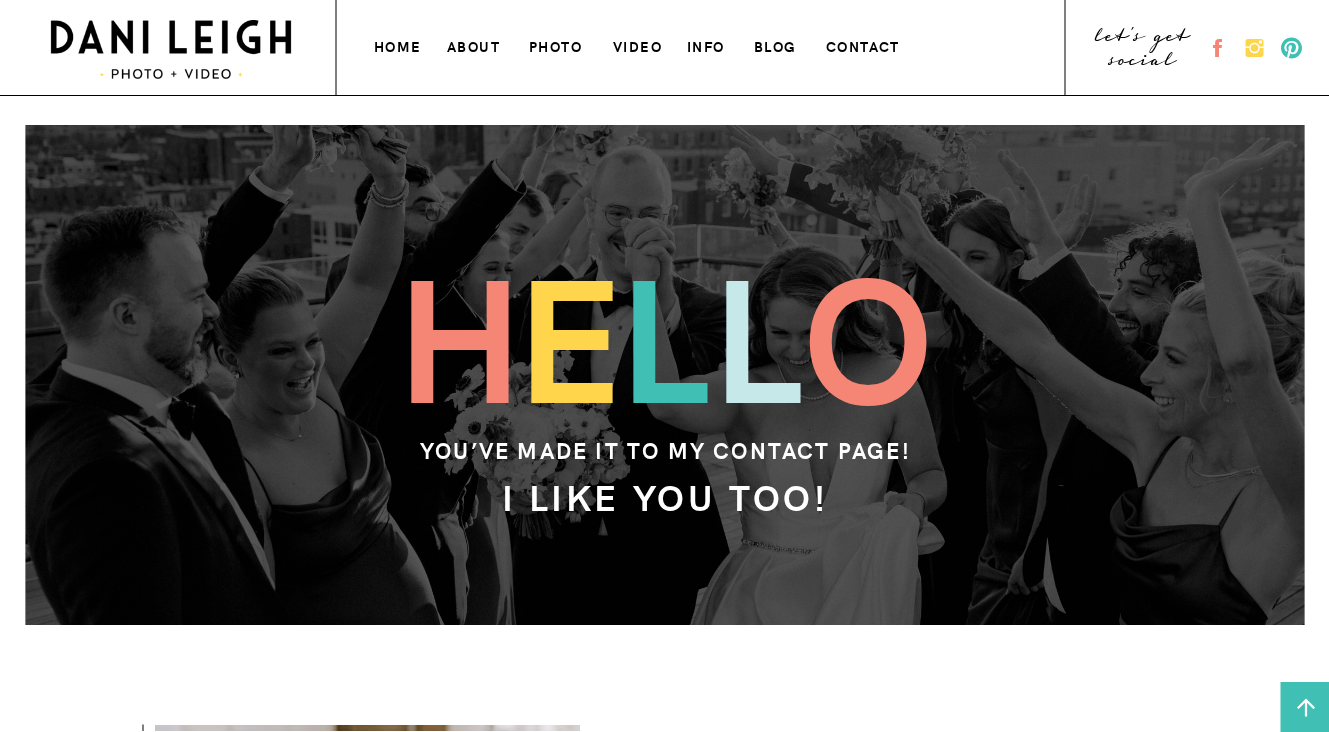 scroll, scrollTop: 0, scrollLeft: 0, axis: both 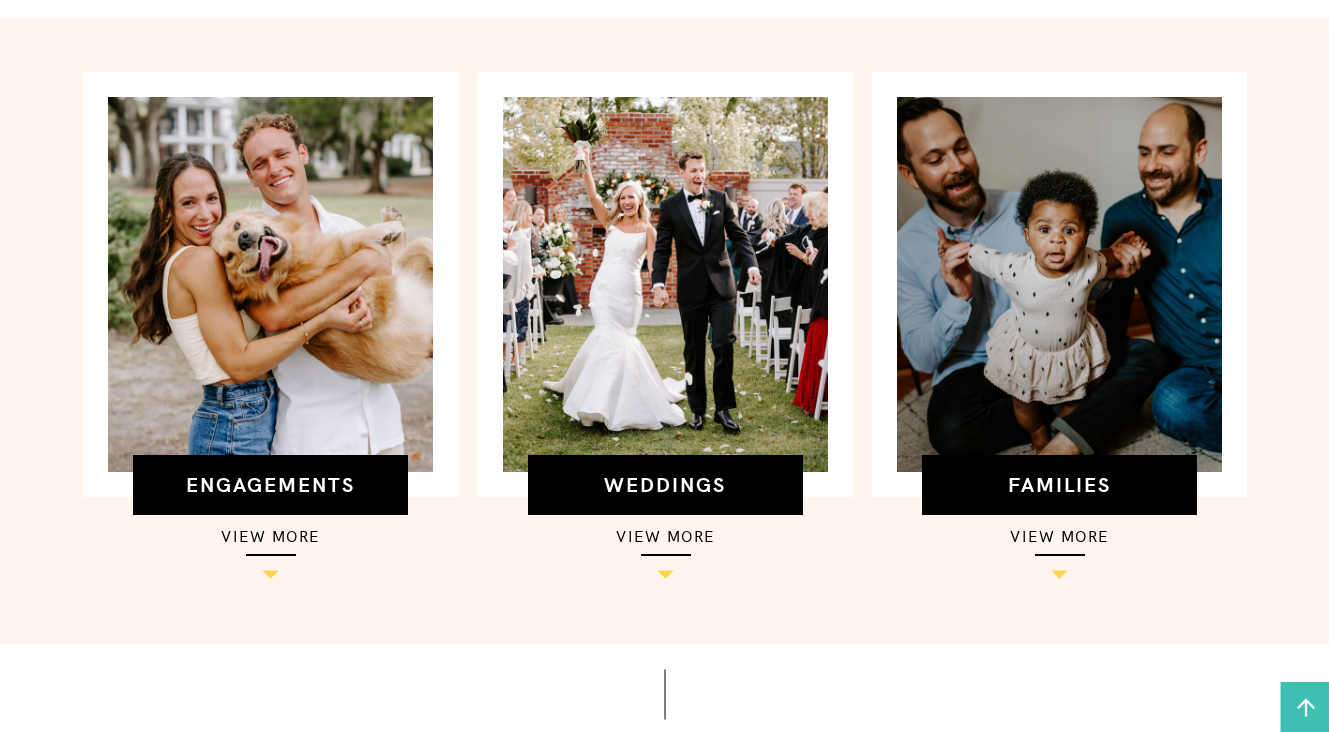 click on "view more" at bounding box center (666, 535) 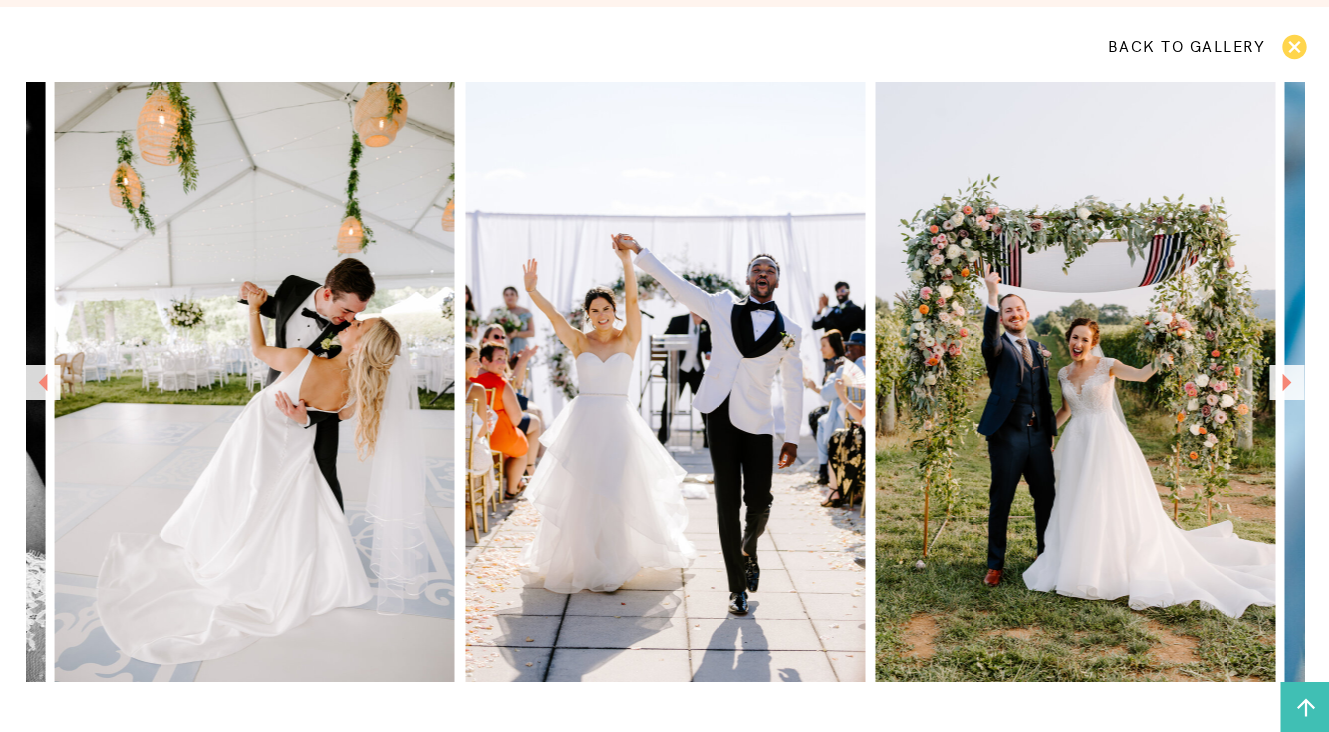 scroll, scrollTop: 1275, scrollLeft: 0, axis: vertical 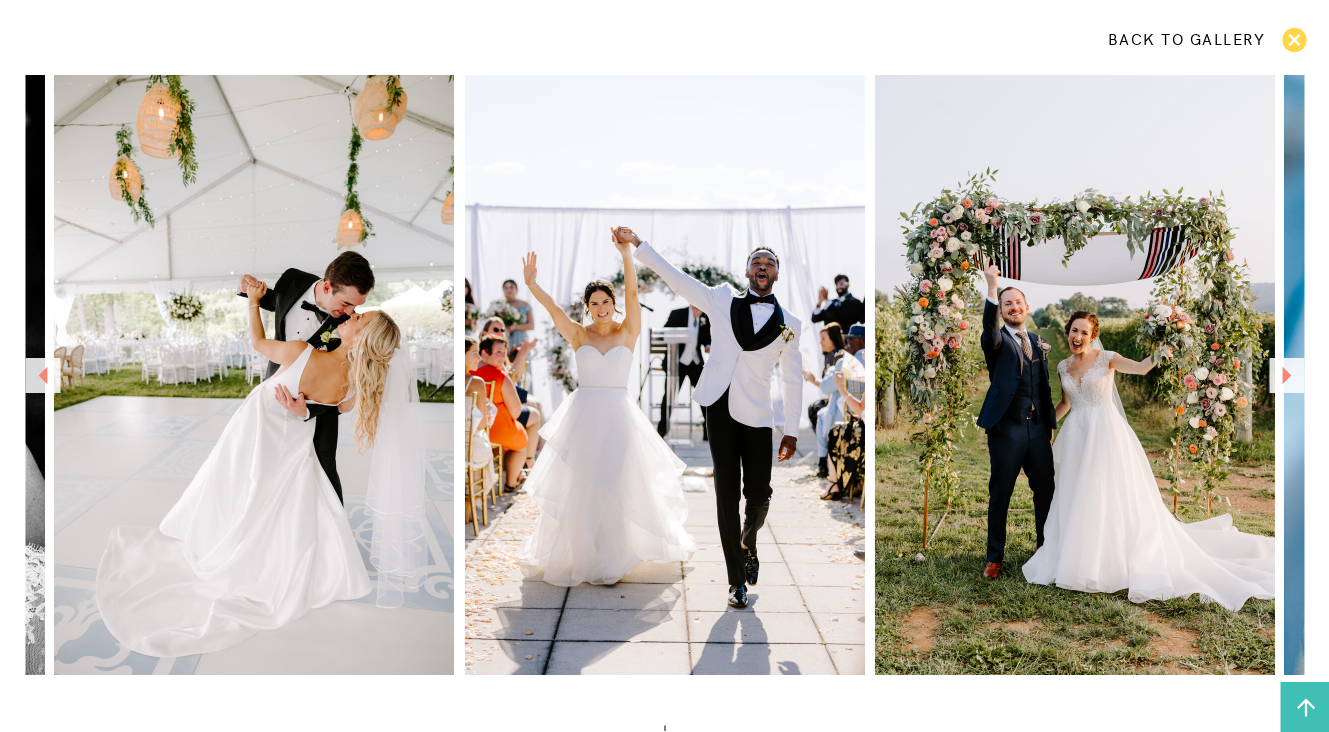click at bounding box center [254, 375] 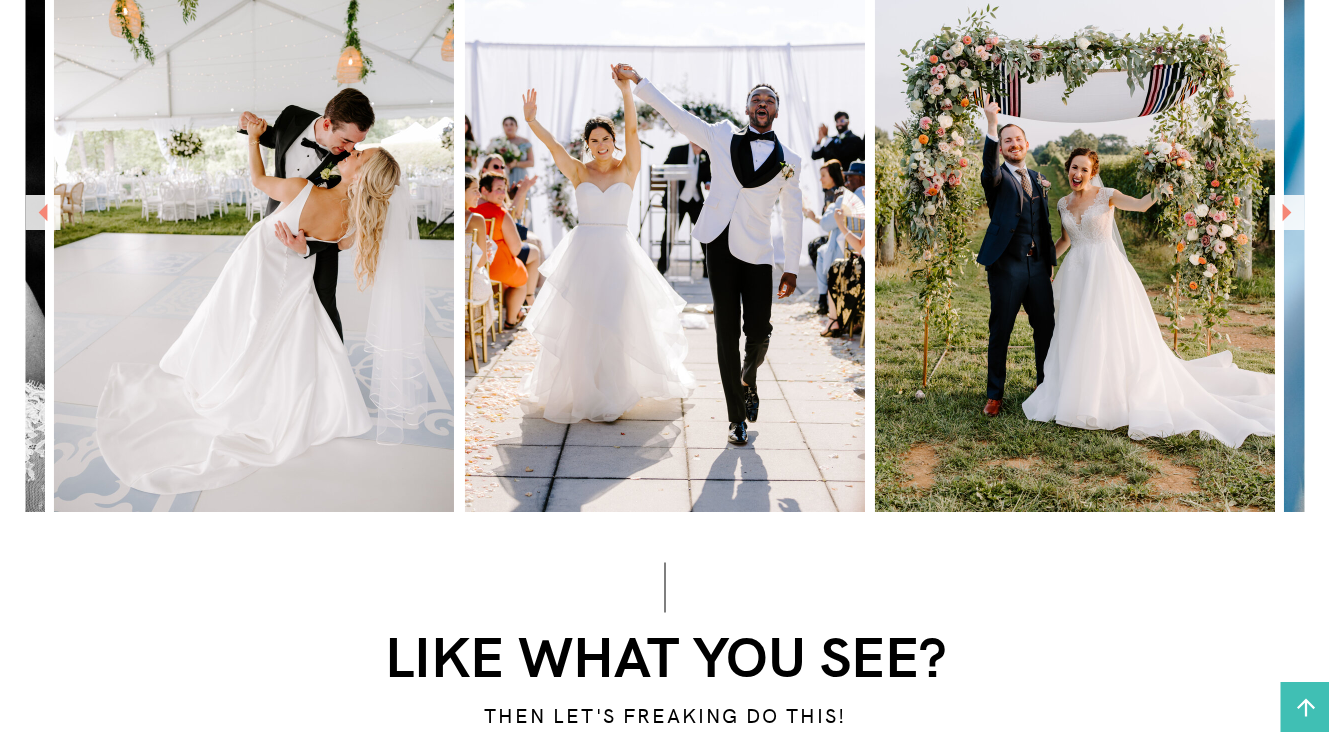 scroll, scrollTop: 1385, scrollLeft: 0, axis: vertical 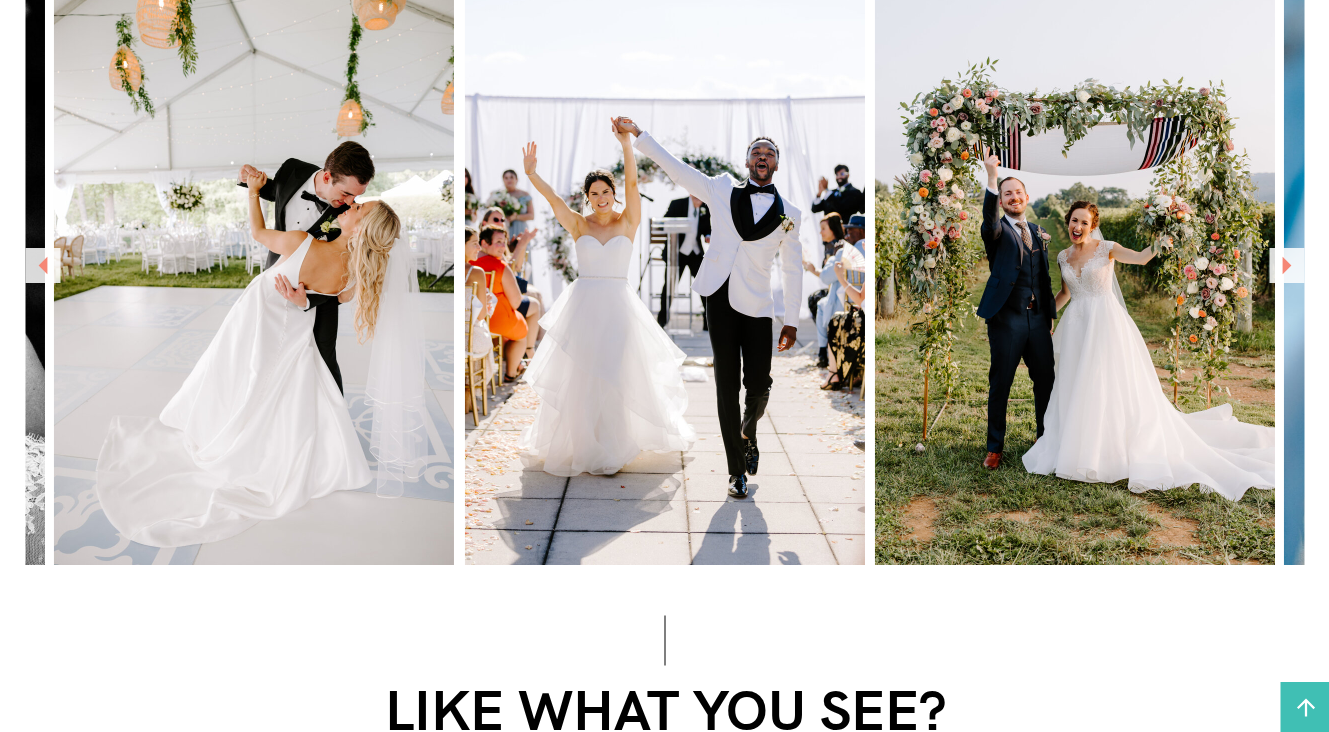 click 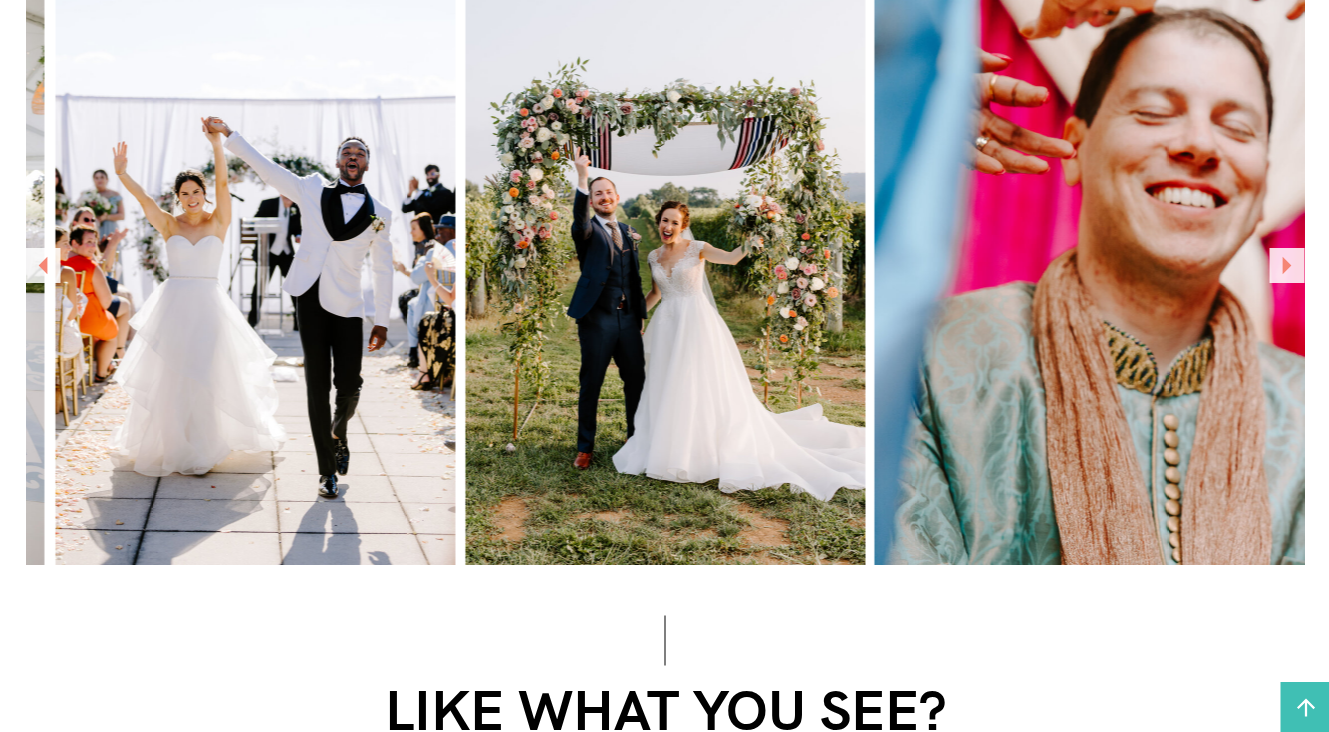 click 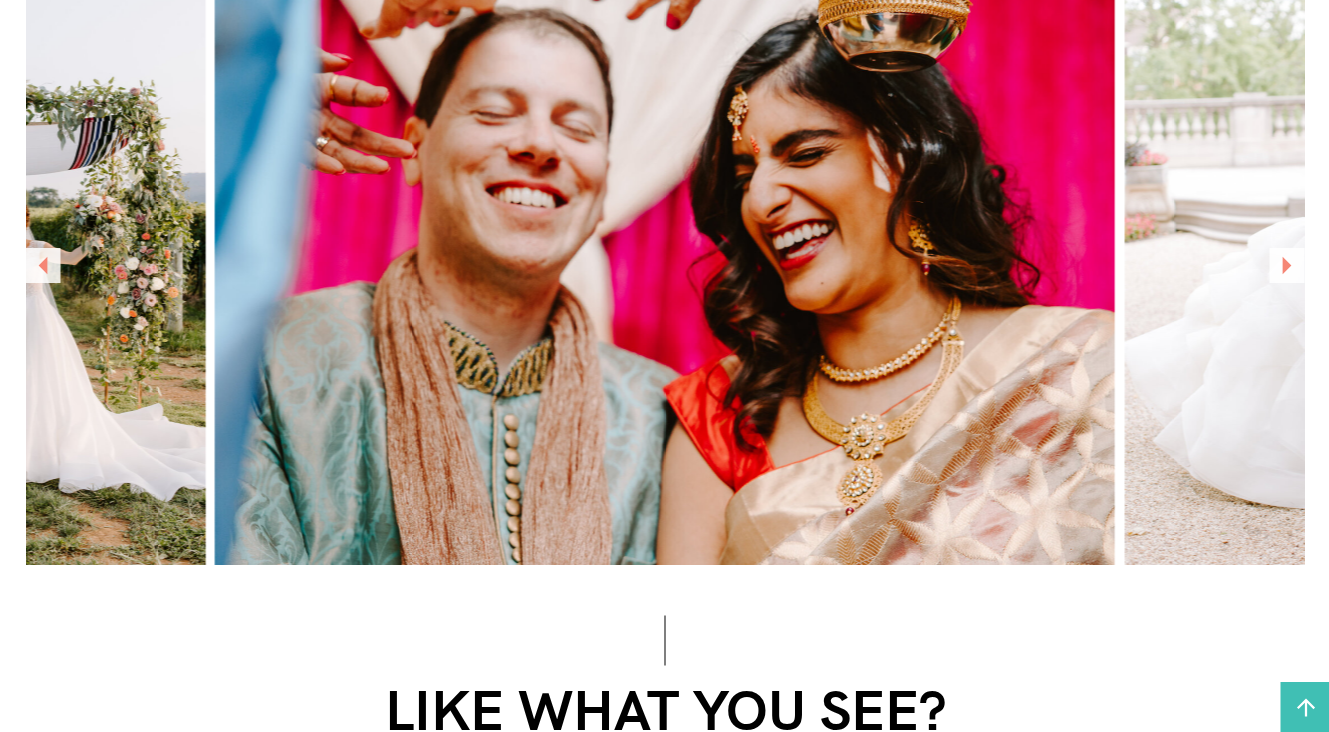 click 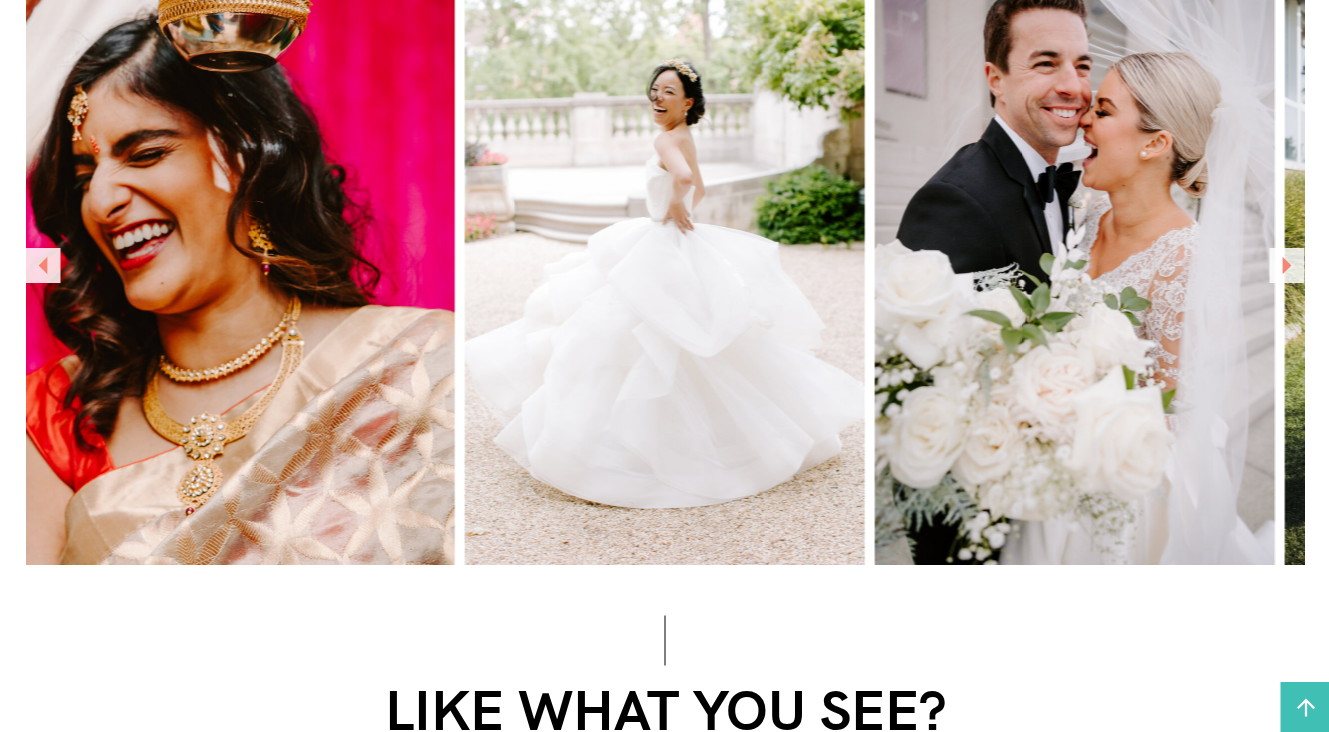 click 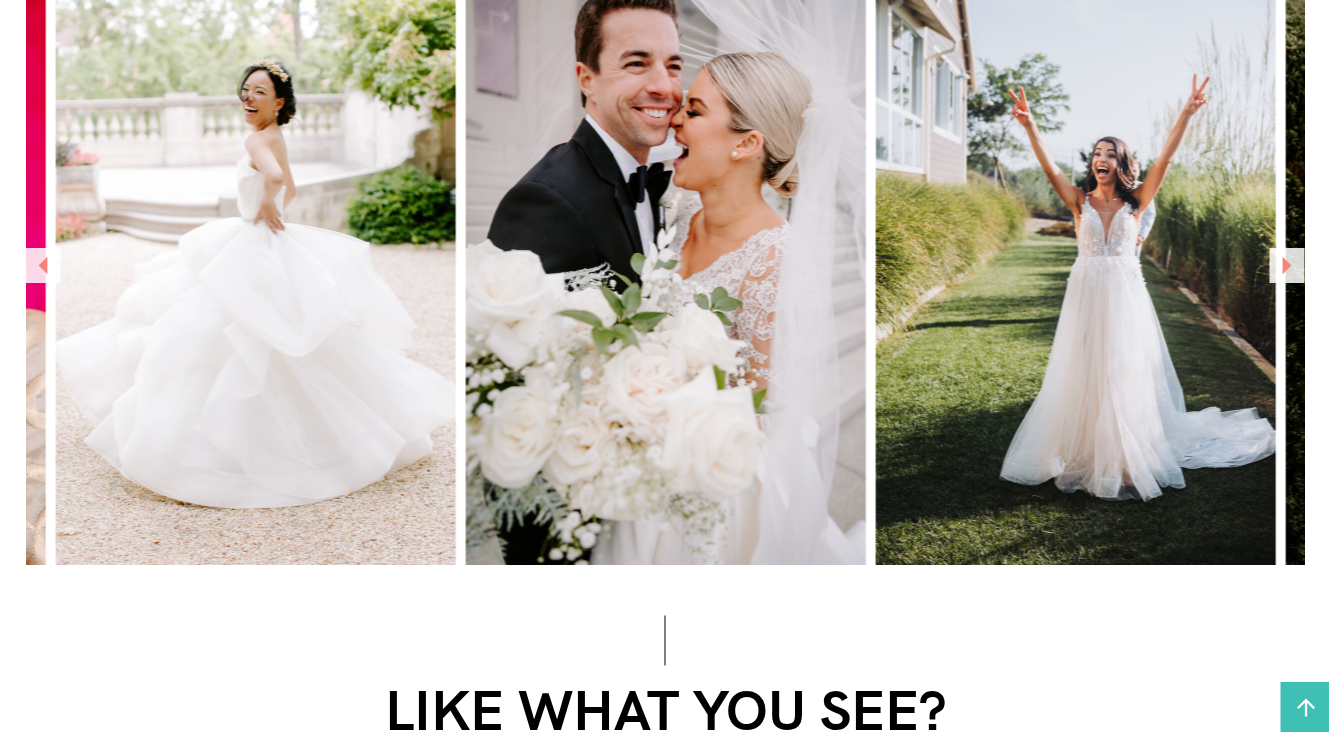 click 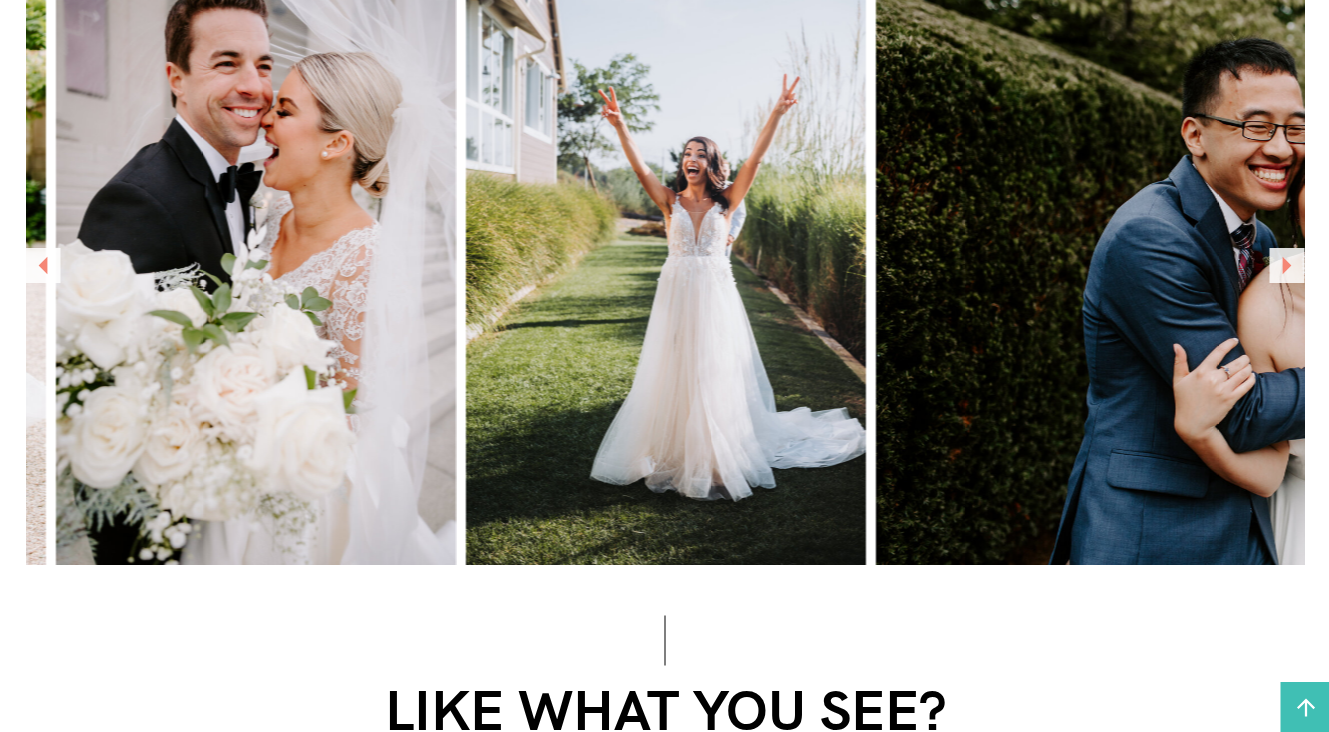 click 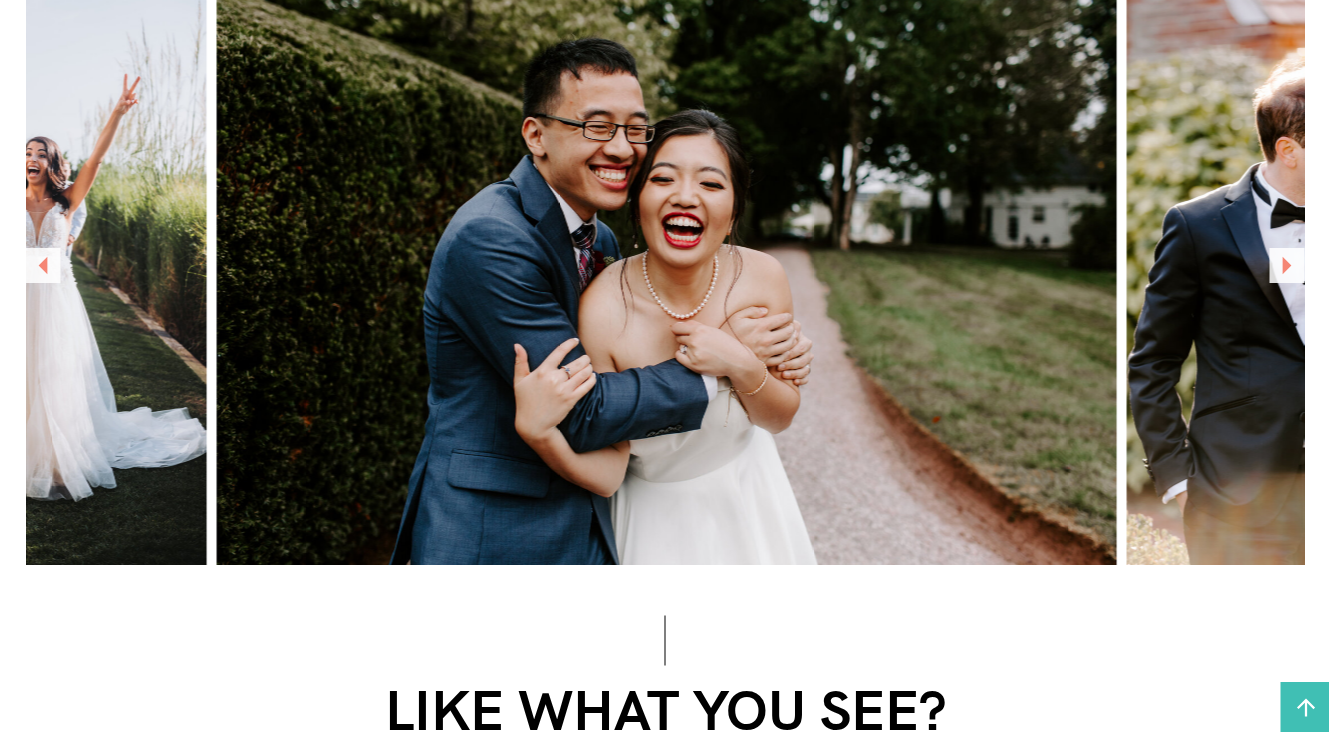 click 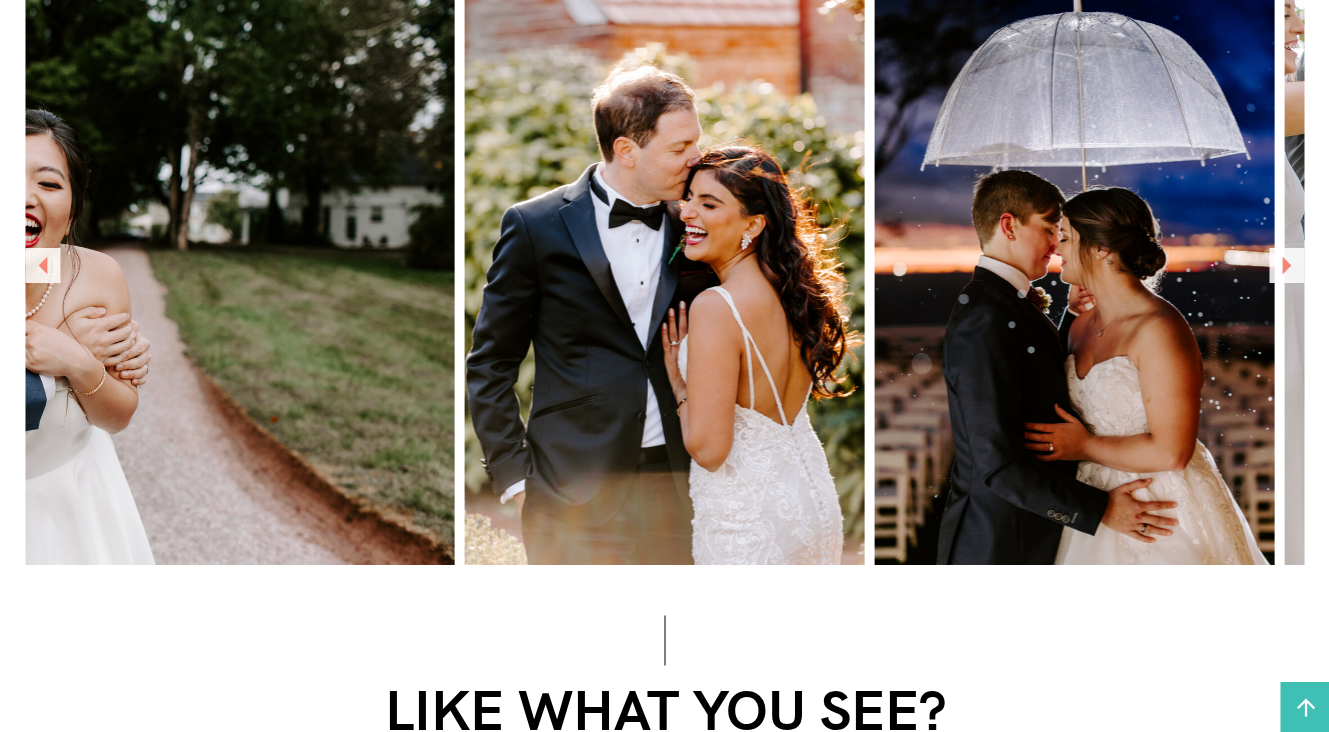 click 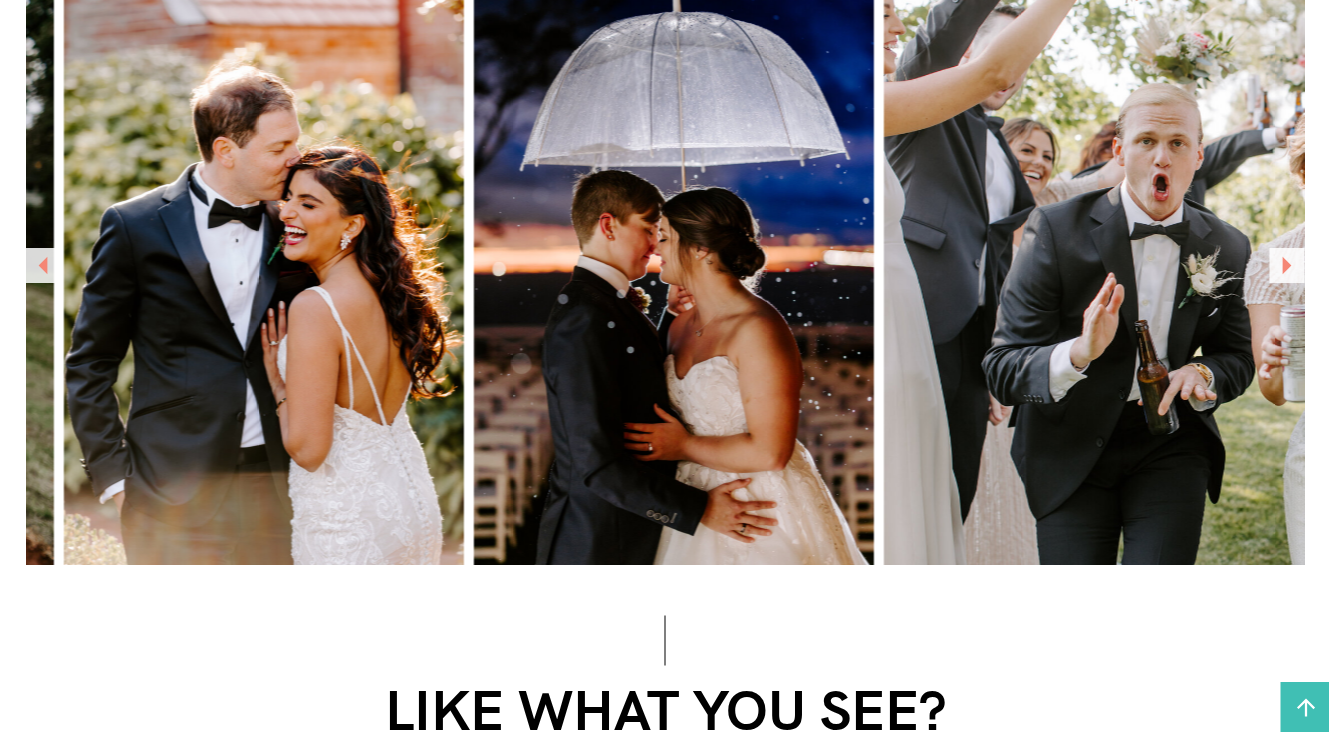 click 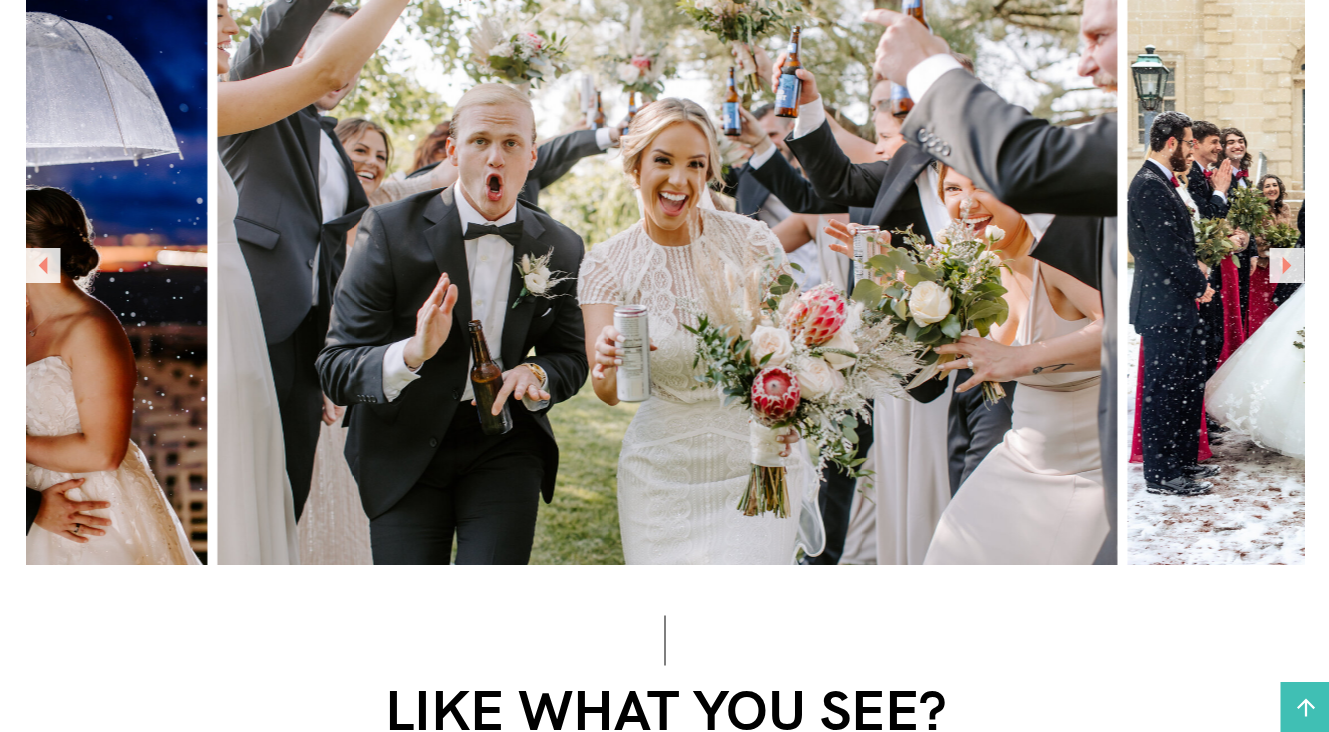 click 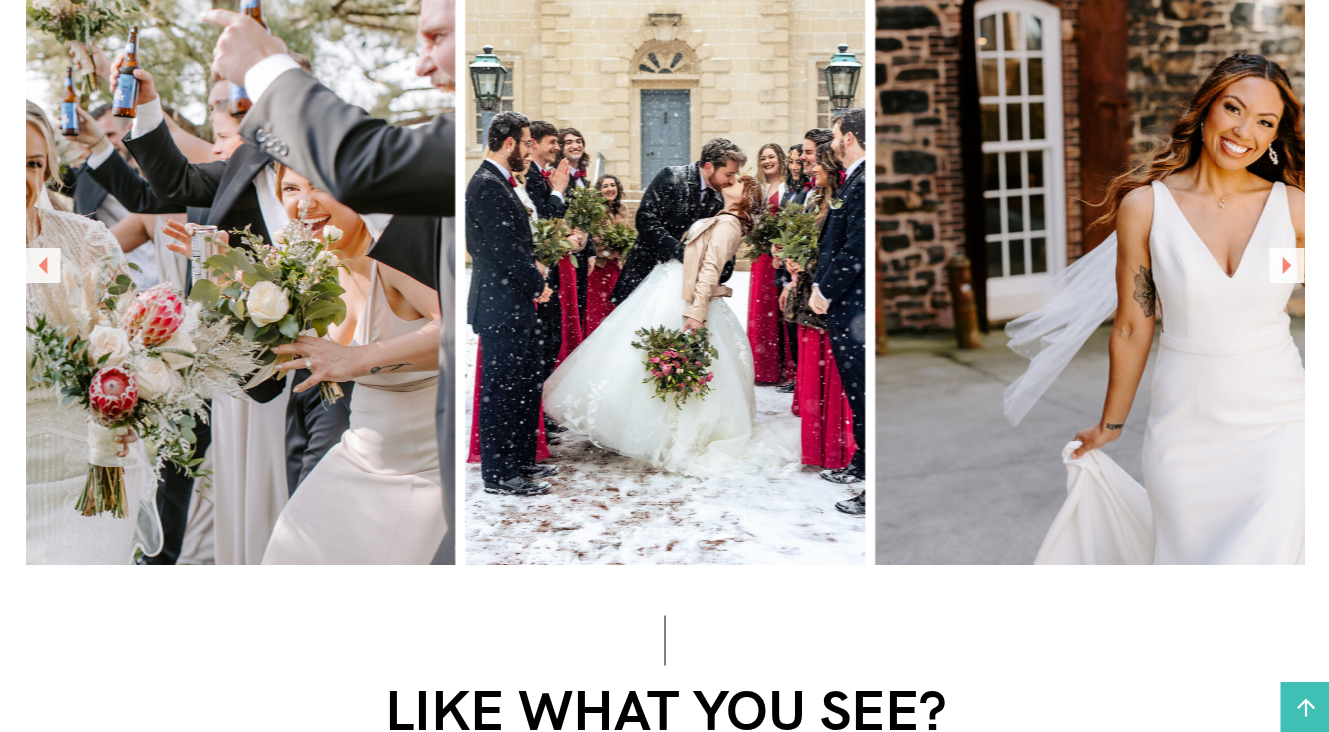 click 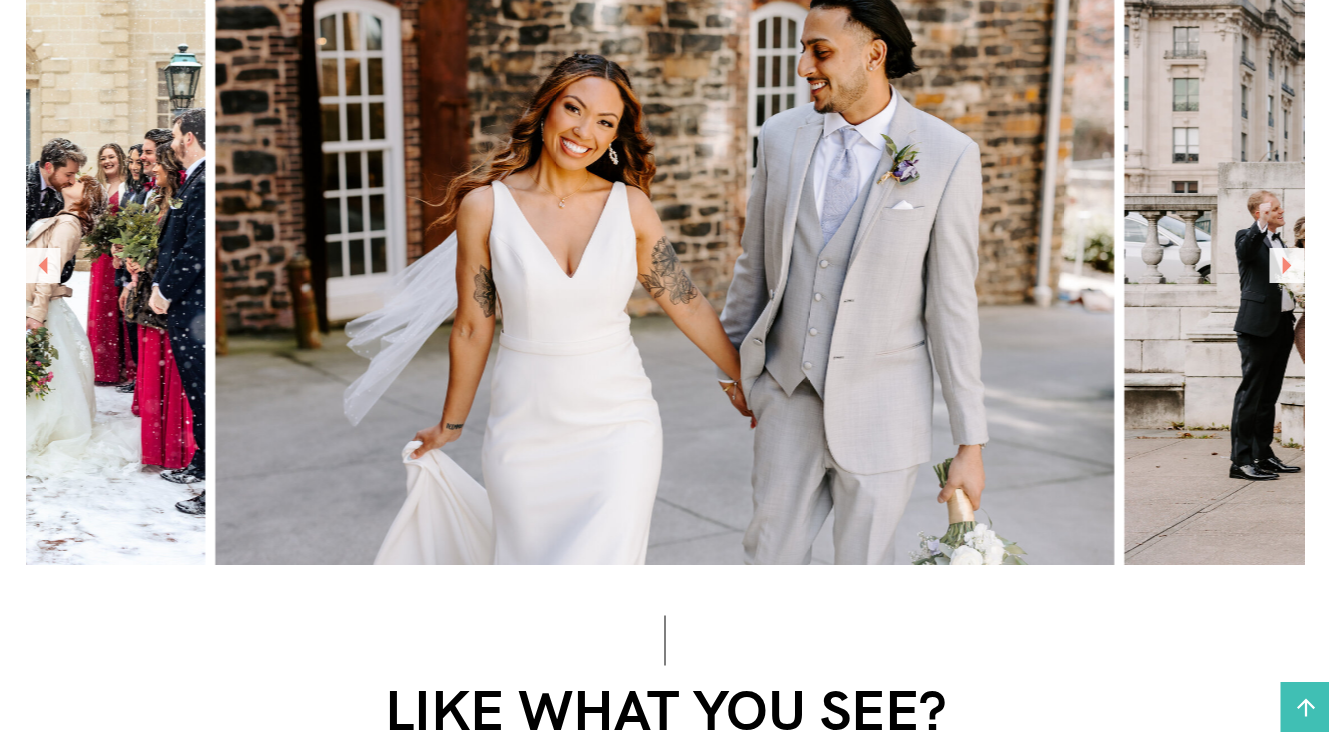 click 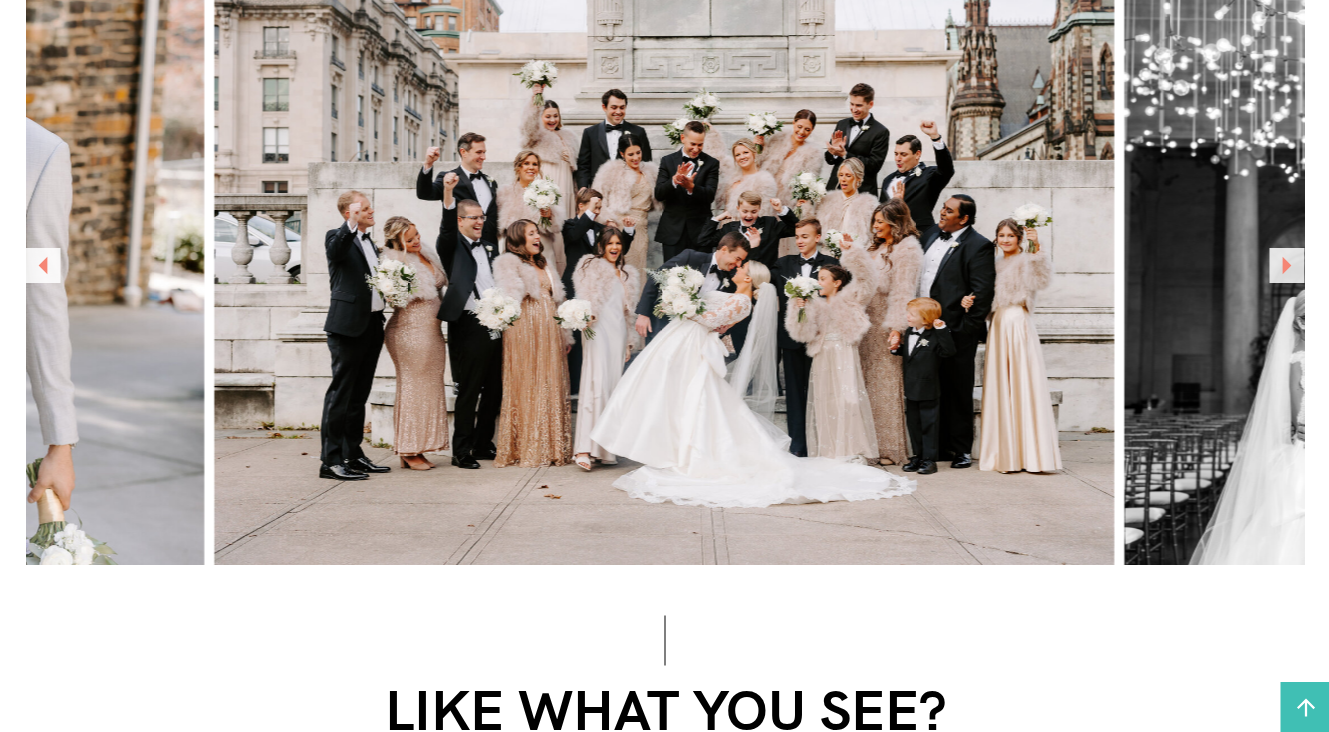 click 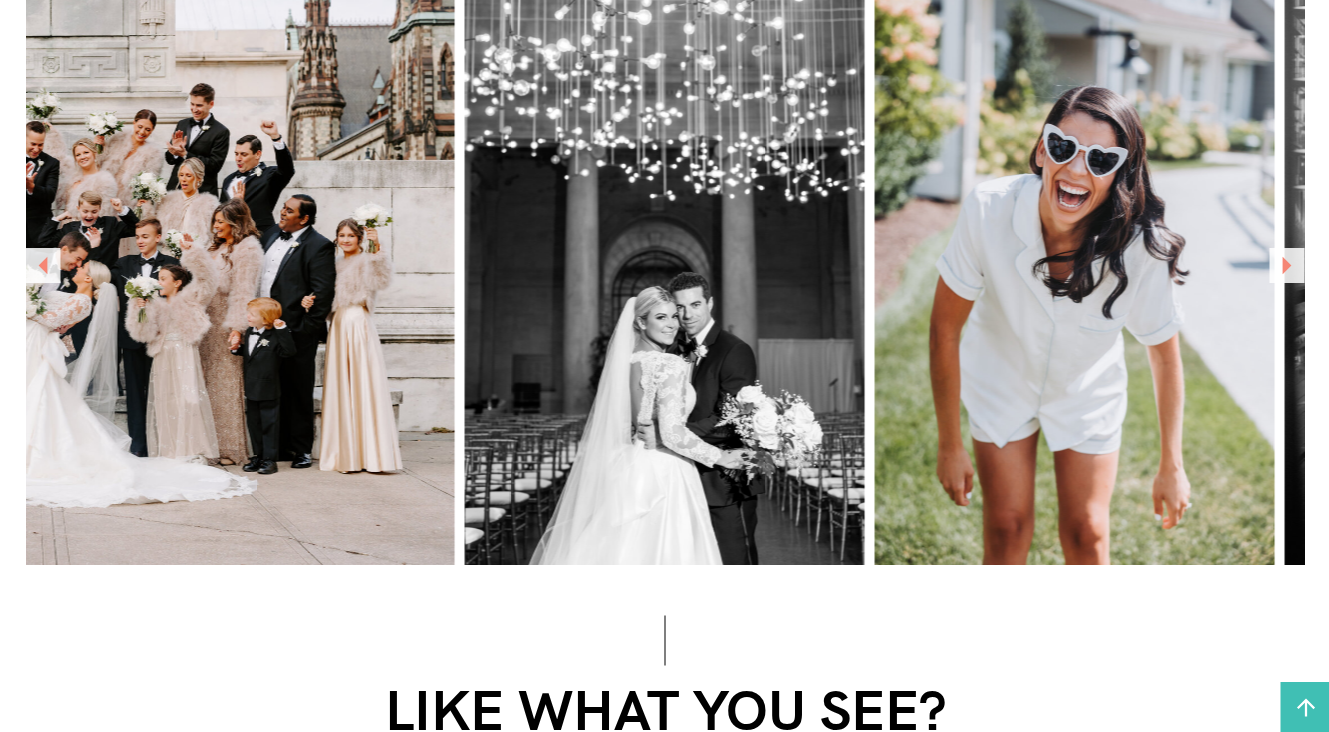 click 